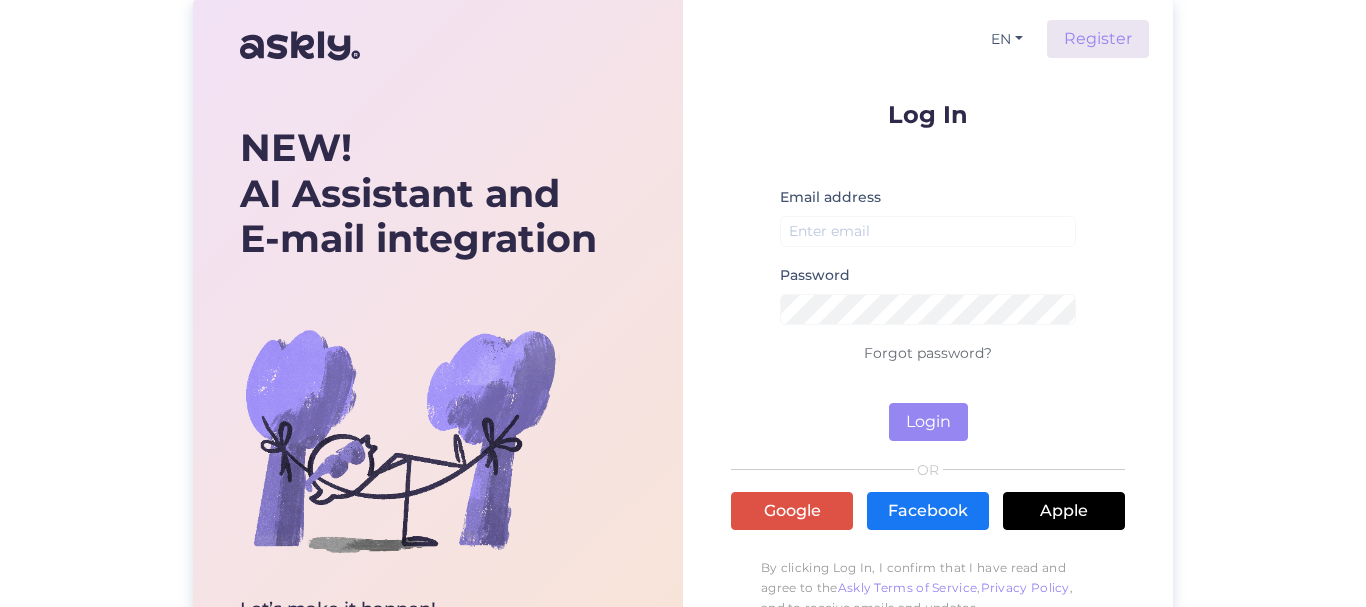 scroll, scrollTop: 0, scrollLeft: 0, axis: both 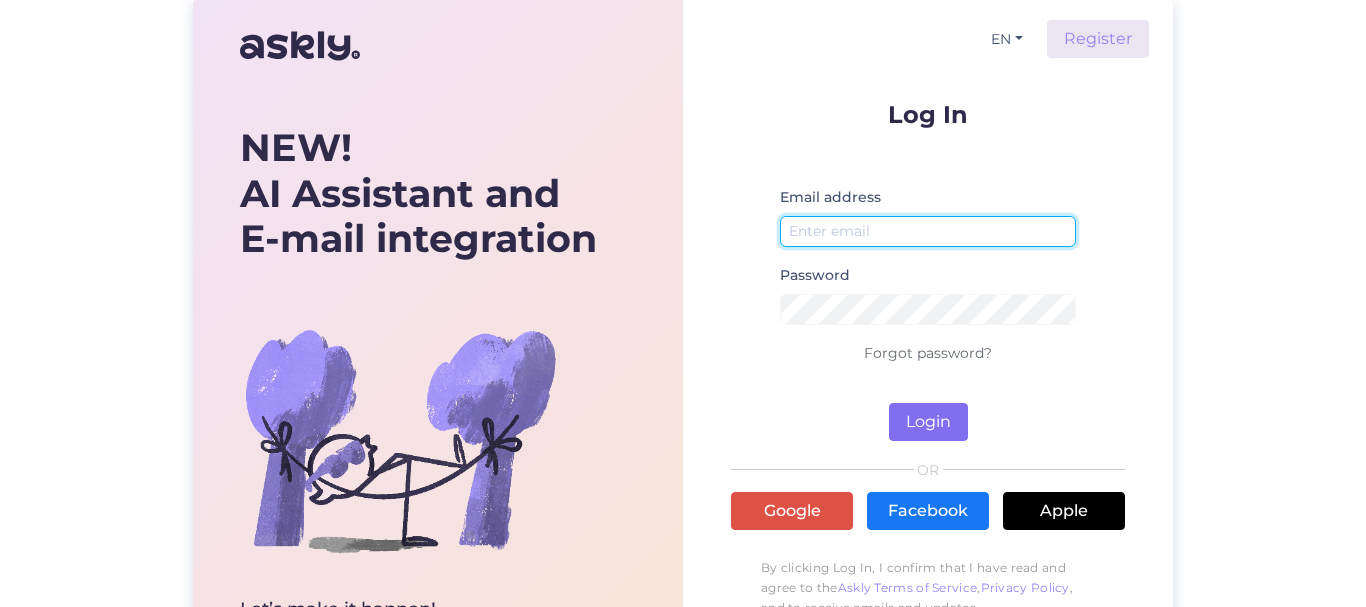 type on "[EMAIL]" 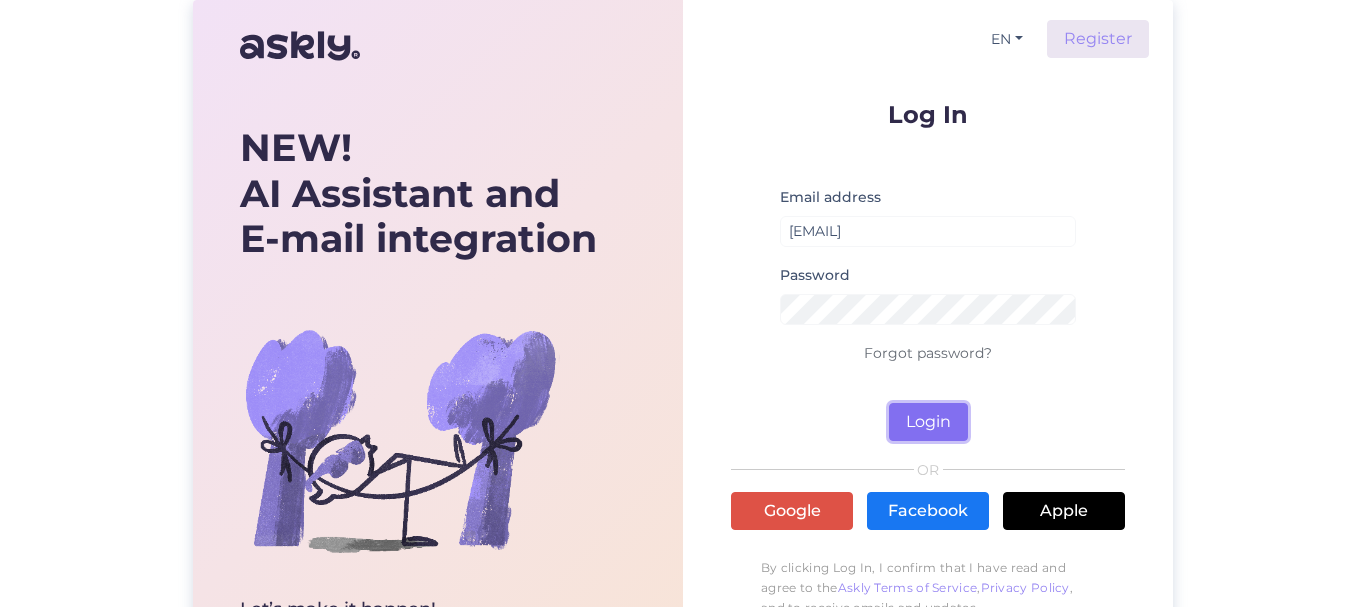 click on "Login" at bounding box center [928, 422] 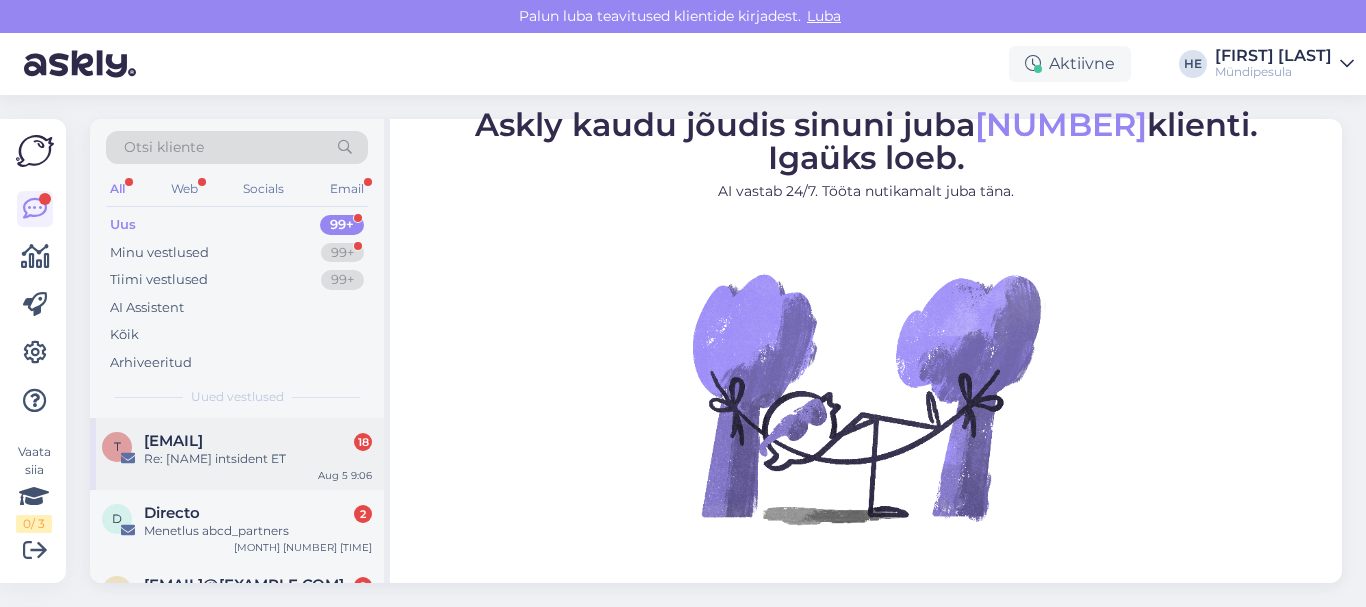 click on "Re: [NAME] intsident ET" at bounding box center [258, 459] 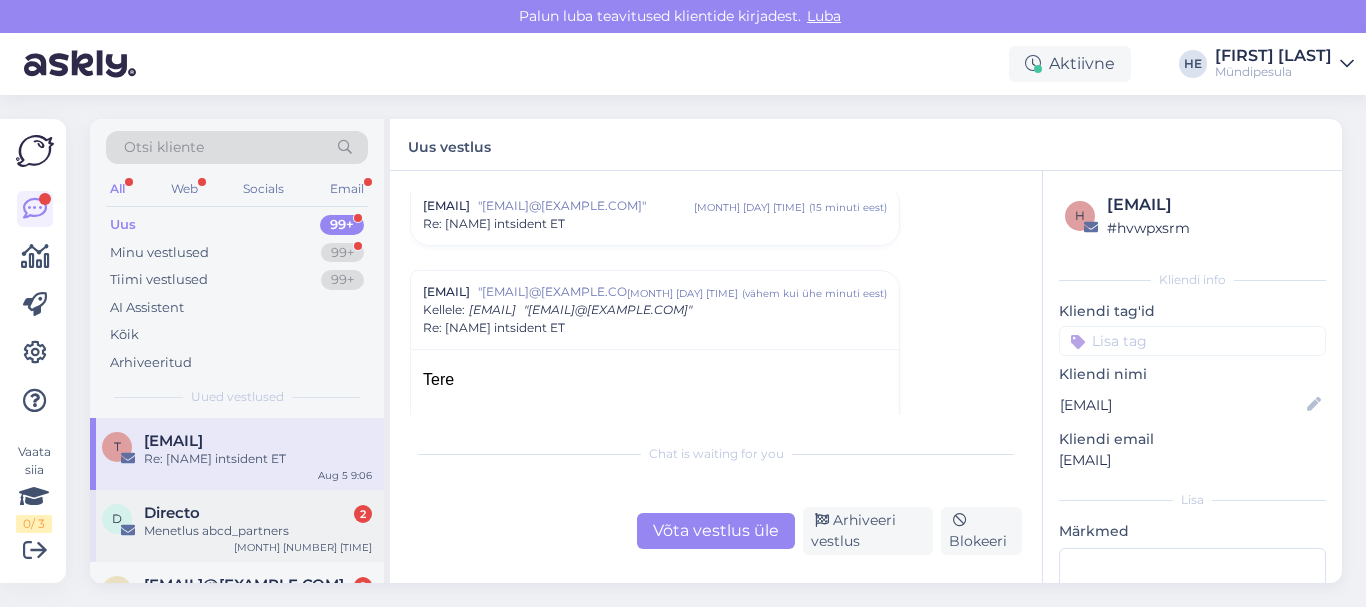 click on "Directo 2" at bounding box center (258, 513) 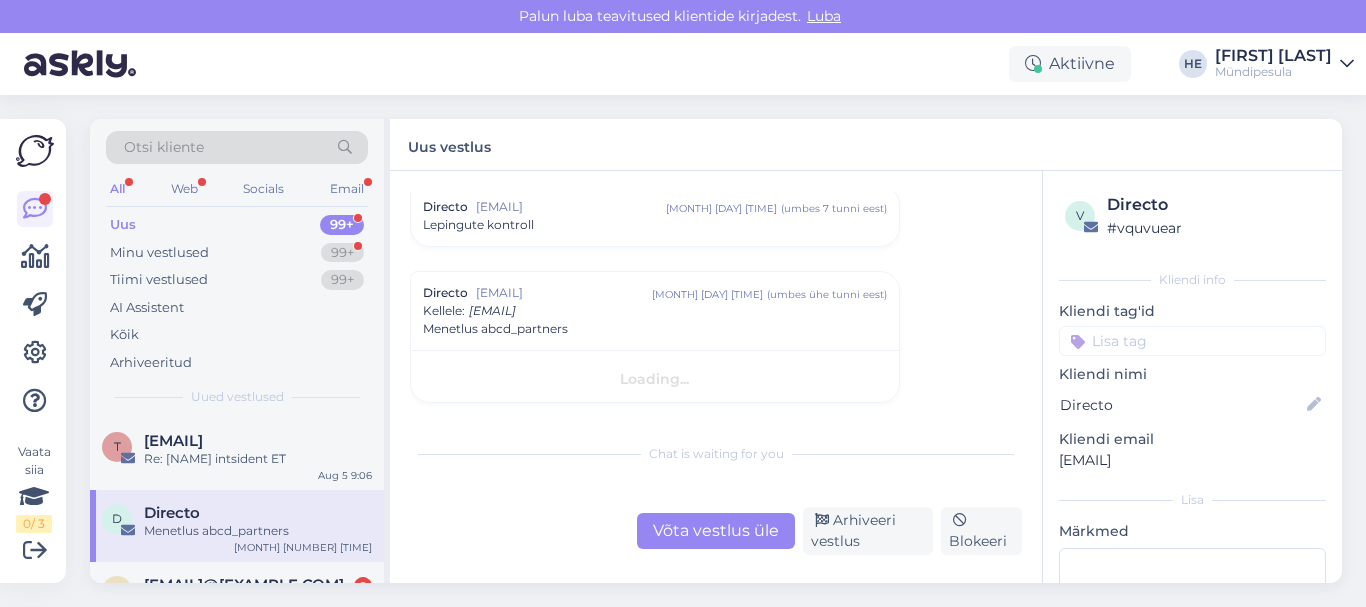 scroll, scrollTop: 8488, scrollLeft: 0, axis: vertical 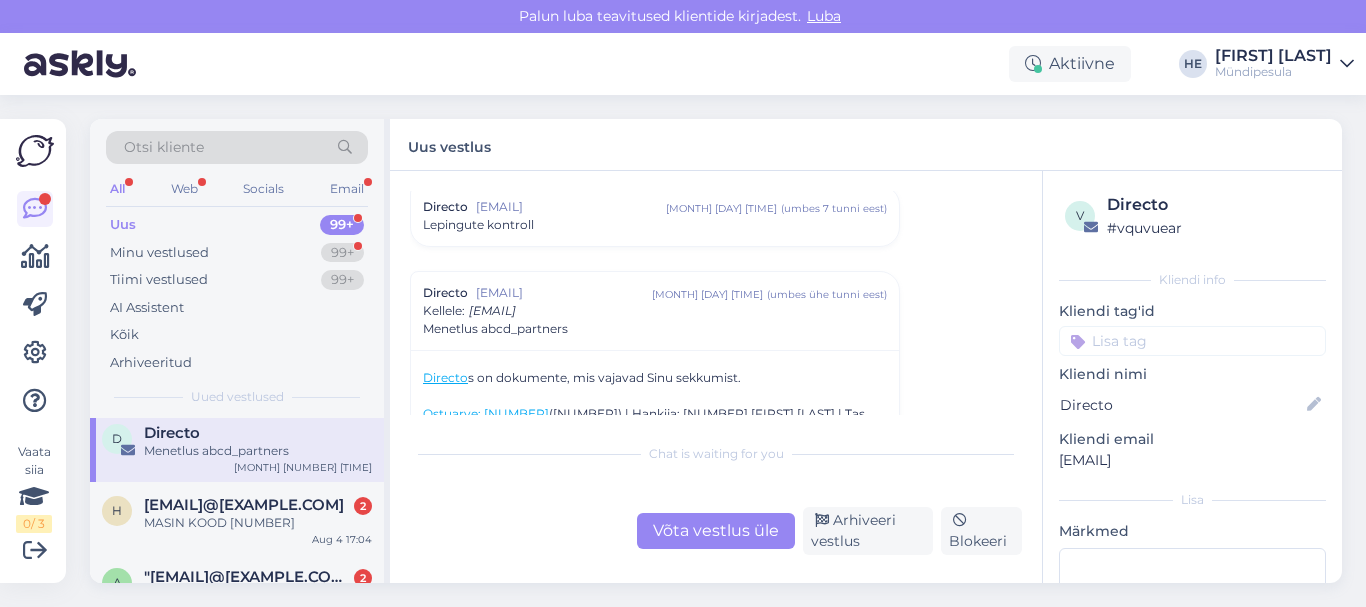 click on "MASIN KOOD [NUMBER]" at bounding box center (258, 523) 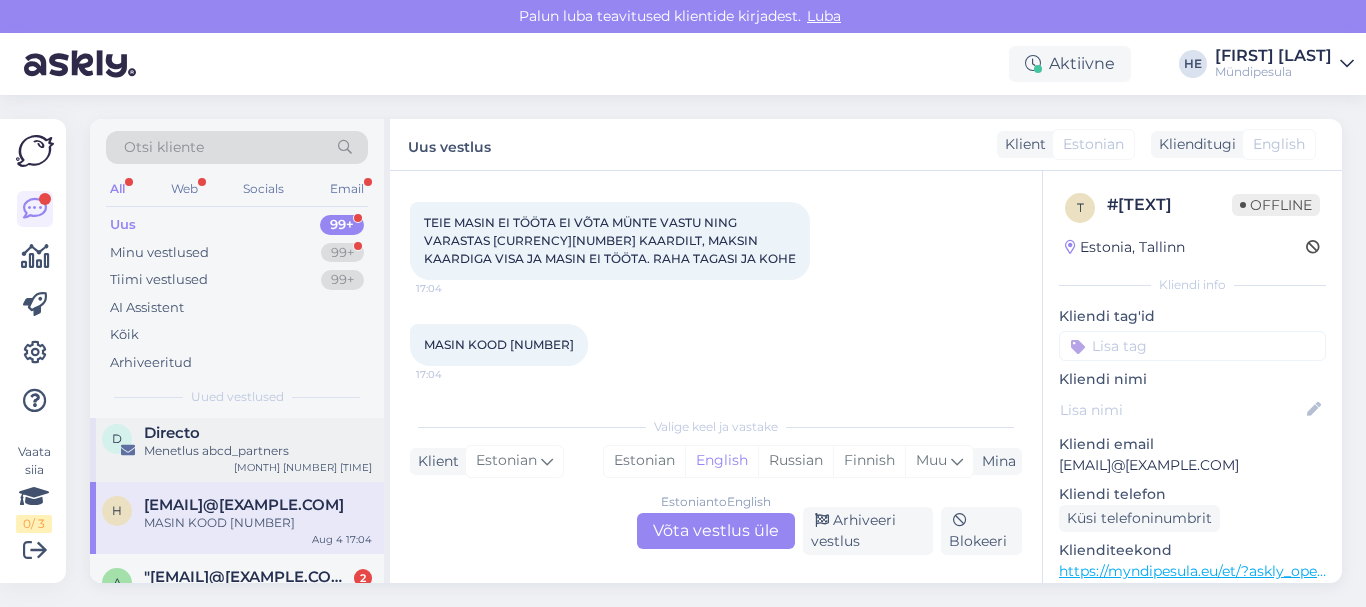 scroll, scrollTop: 95, scrollLeft: 0, axis: vertical 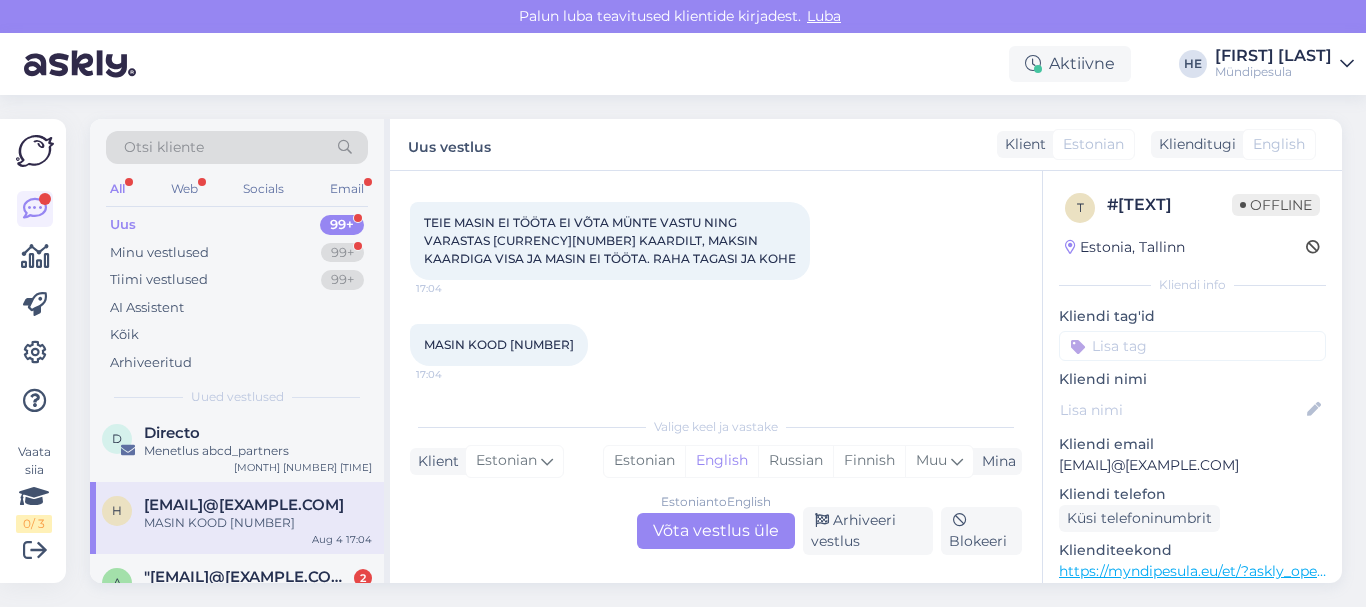 click on "Estonian  to  English Võta vestlus üle" at bounding box center (716, 531) 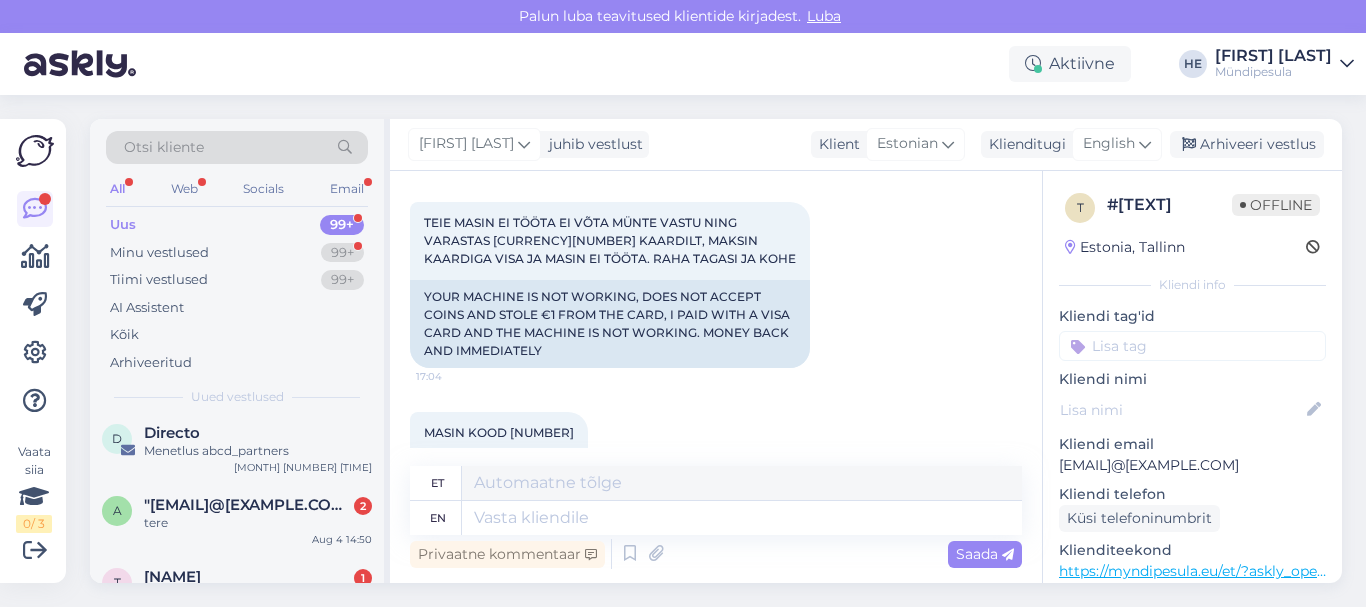 scroll, scrollTop: 0, scrollLeft: 0, axis: both 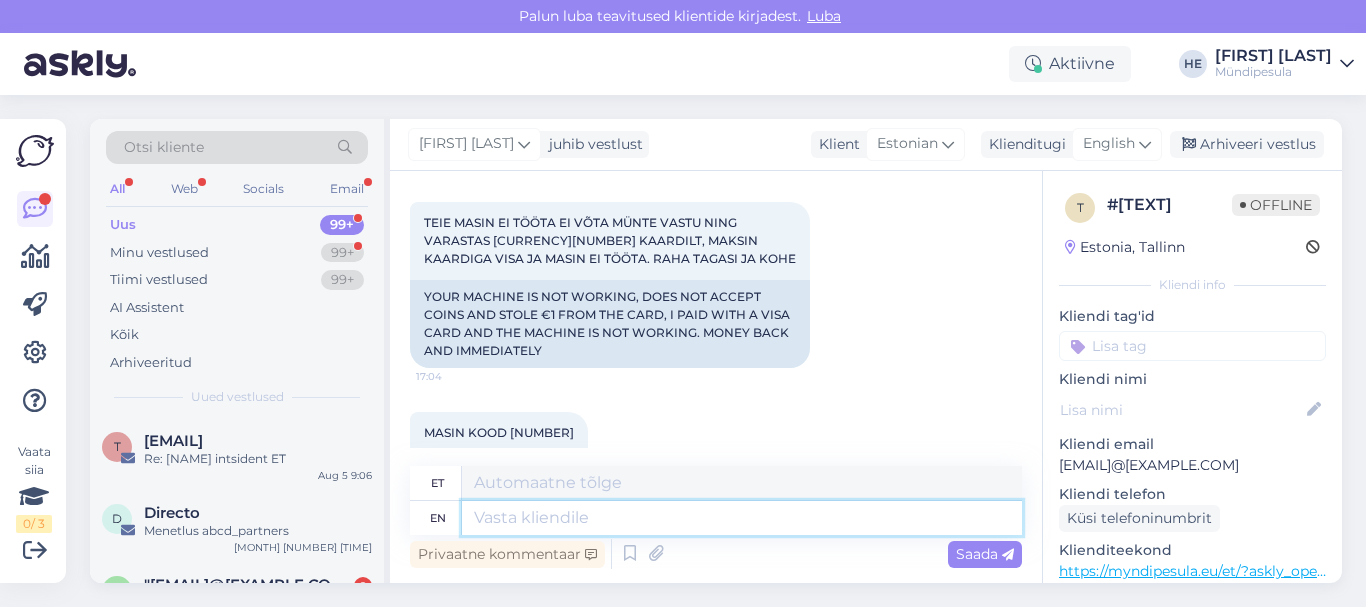click at bounding box center (742, 518) 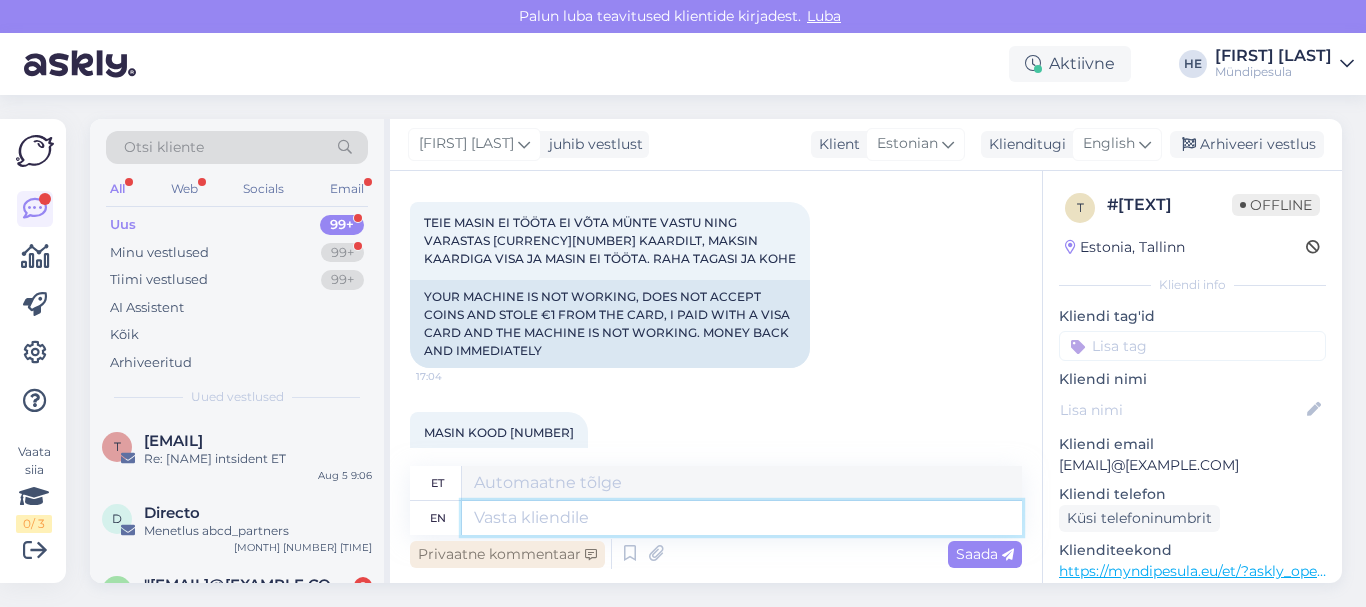 paste on "Tere
Palun täitke meie kodulehel olev vorm intsidenti kohta, et saaksime Teile raha tagastada.
https://myndipesula.eu/et/kontakt/
Vabandame ebamugavuste pärast.
Lugupidamisega
Mündipesula tugi" 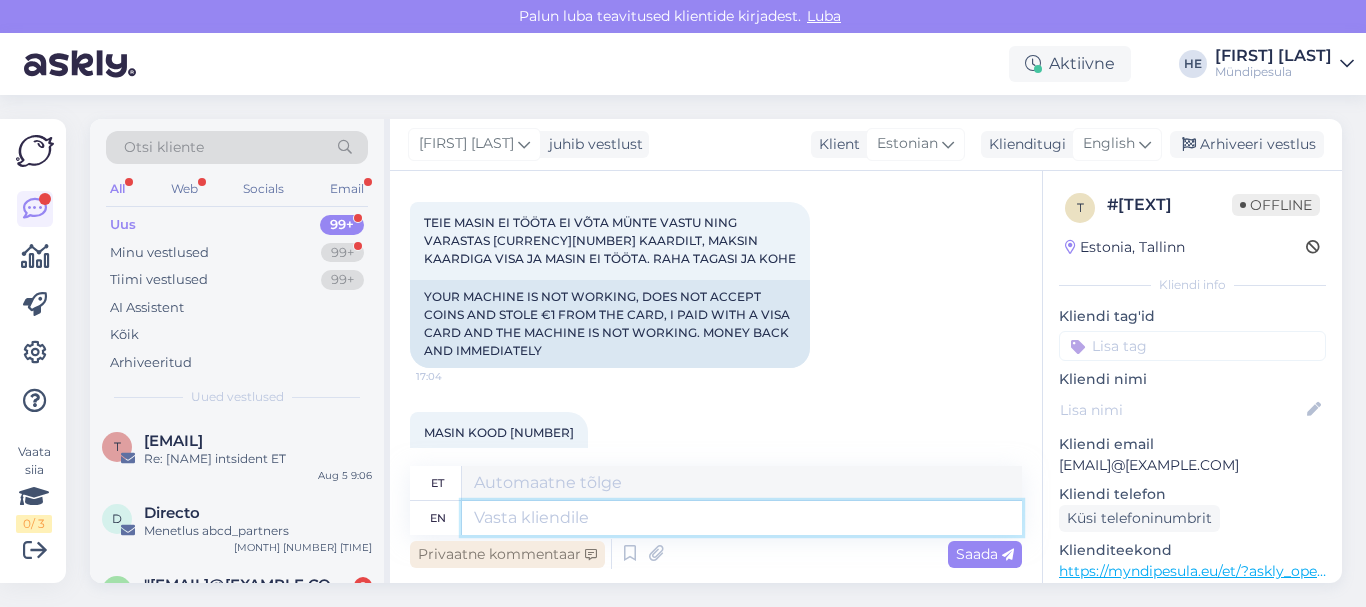 type on "Tere
Palun täitke meie kodulehel olev vorm intsidenti kohta, et saaksime Teile raha tagastada.
https://myndipesula.eu/et/kontakt/
Vabandame ebamugavuste pärast.
Lugupidamisega
Mündipesula tugi" 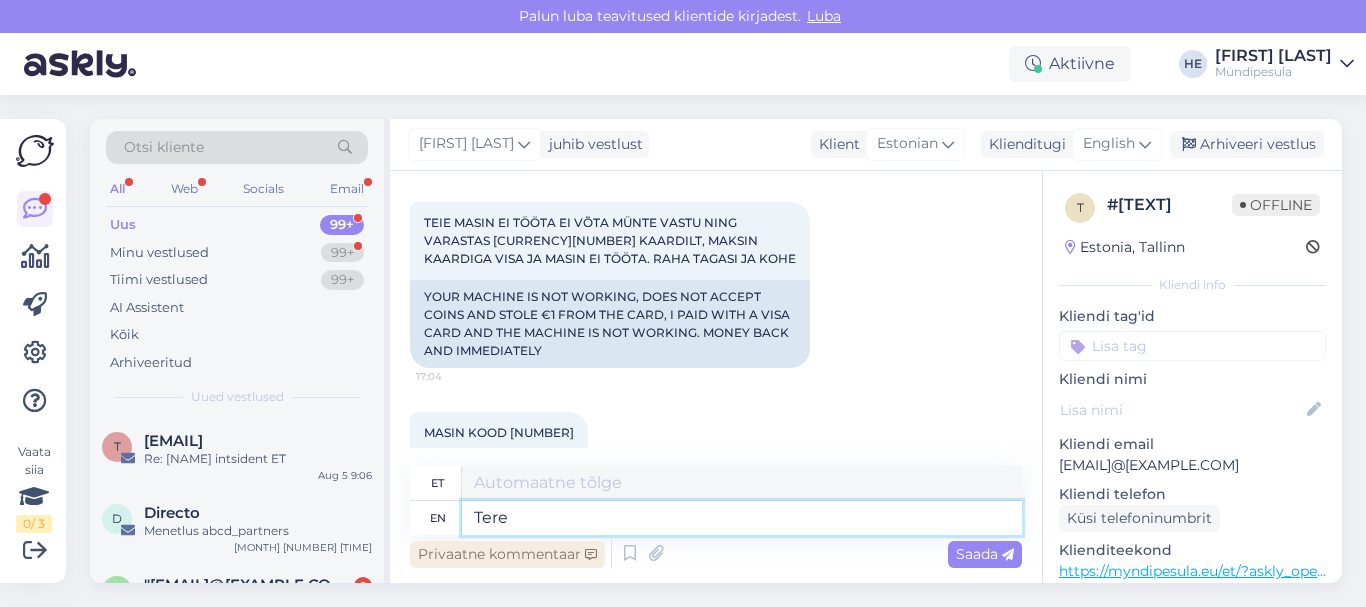 scroll, scrollTop: 8, scrollLeft: 0, axis: vertical 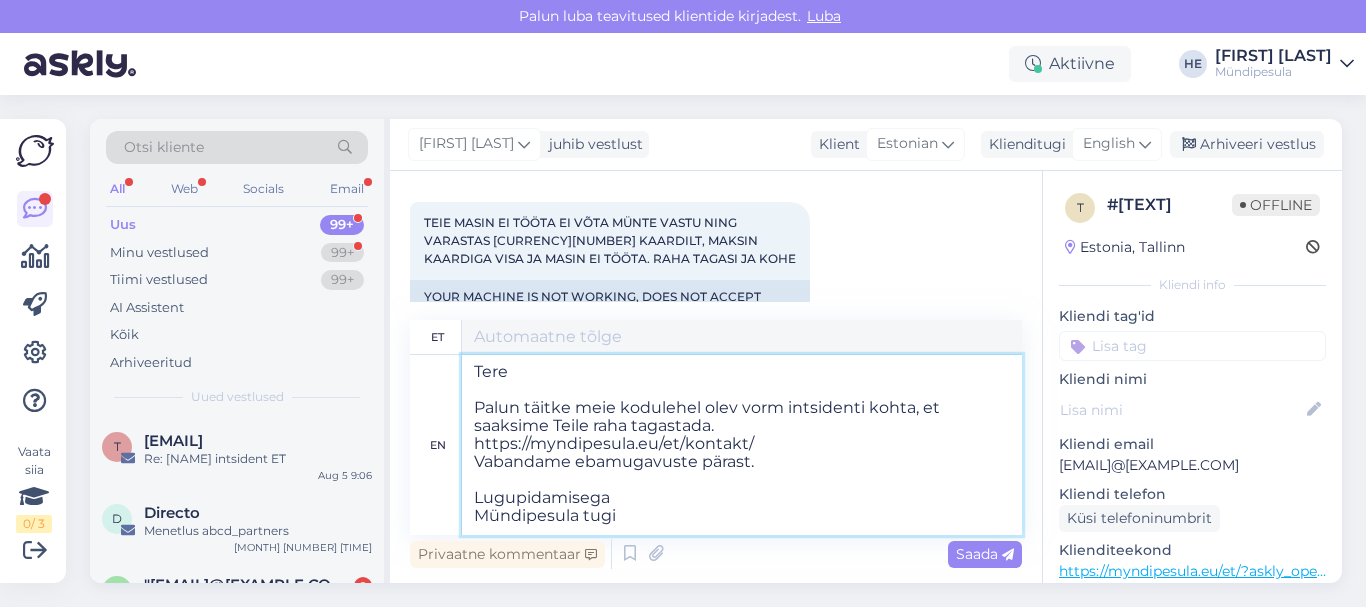 type on "Tere
Palun täitke meie kodulehel olev vorm intsidenti kohta, et saaksime Teile raha tagastada.
https://myndipesula.eu/et/kontakt/
Vabandame tasutauste pärast.
Lugupidamisega
Mündipesula tugi" 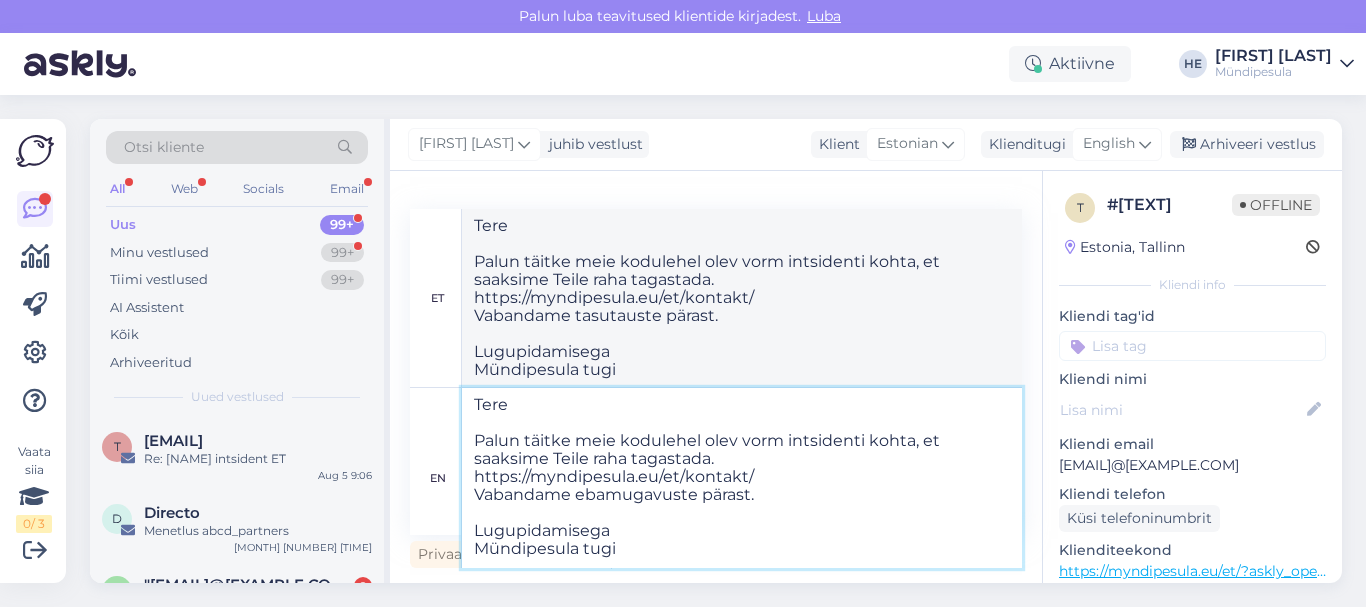 type on "Tere
Palun täitke meie kodulehel olev vorm intsidenti kohta, et saaksime Teile raha tagastada.
https://myndipesula.eu/et/kontakt/
Vabandame ebamugavuste pärast.
Lugupidamisega
Mündipesula tugi" 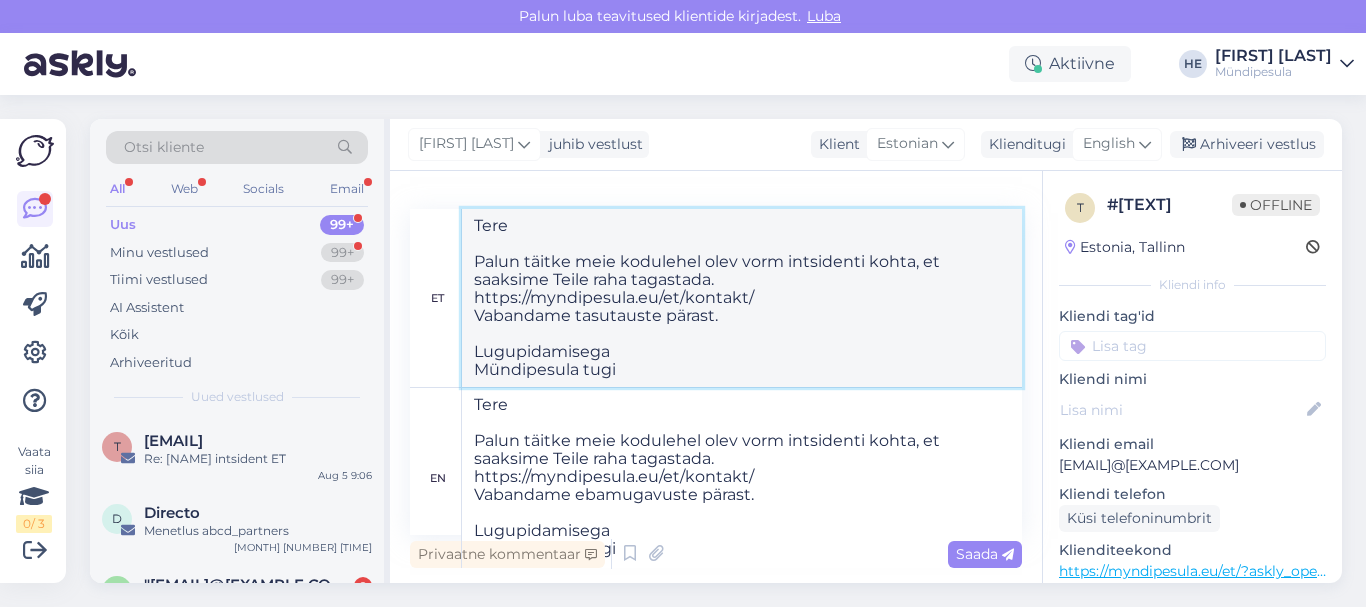 click on "Tere
Palun täitke meie kodulehel olev vorm intsidenti kohta, et saaksime Teile raha tagastada.
https://myndipesula.eu/et/kontakt/
Vabandame tasutauste pärast.
Lugupidamisega
Mündipesula tugi" at bounding box center (742, 298) 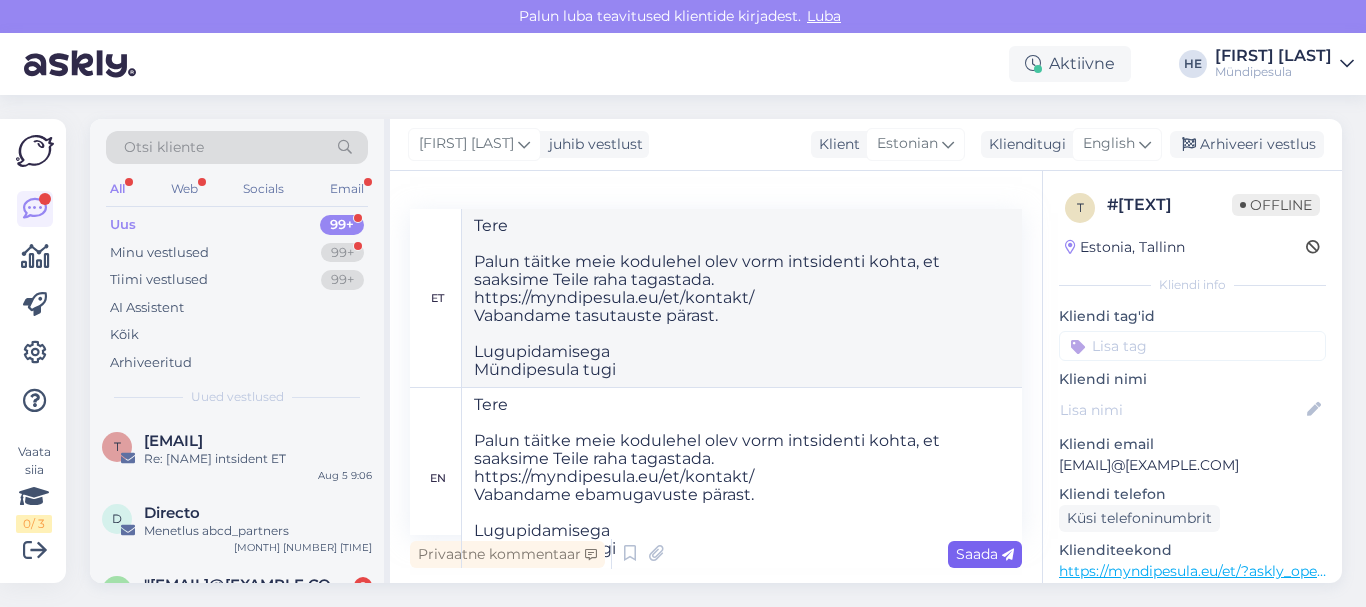 click on "Saada" at bounding box center [985, 554] 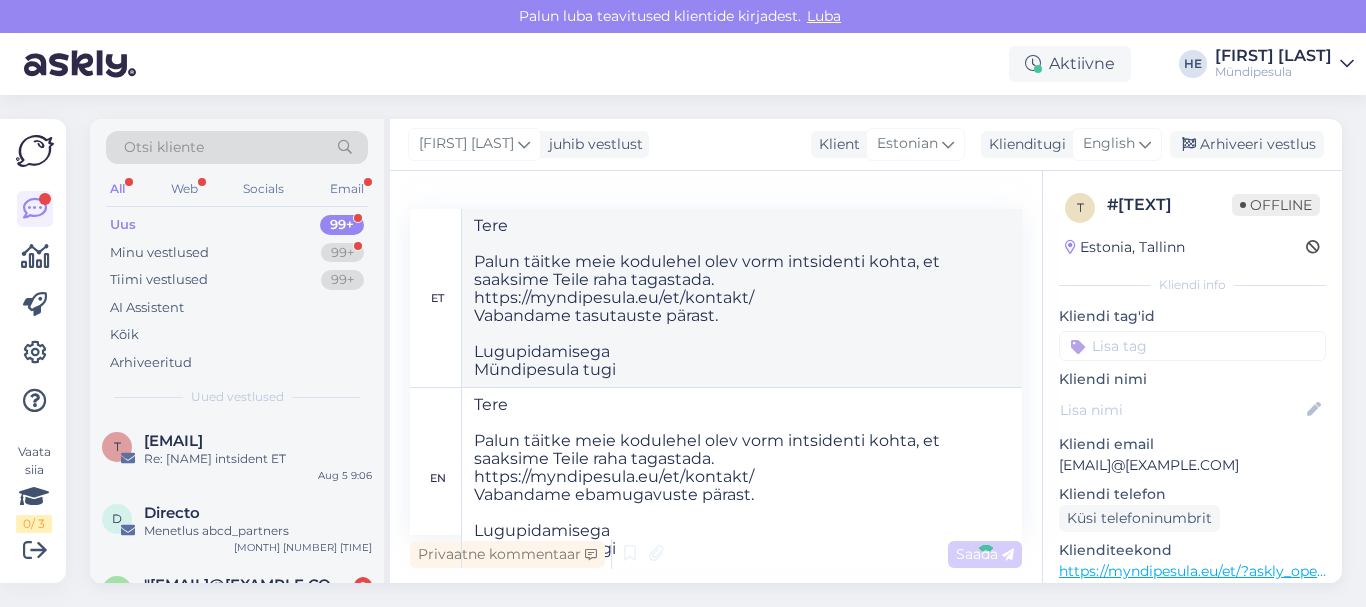 type 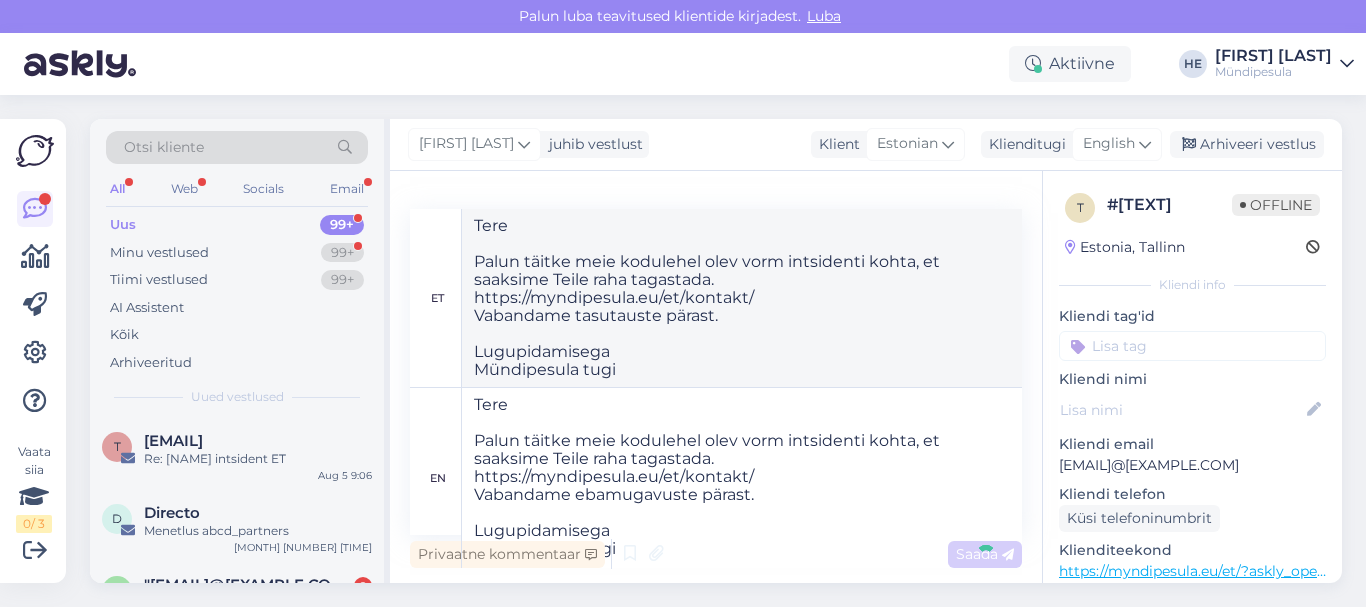 type 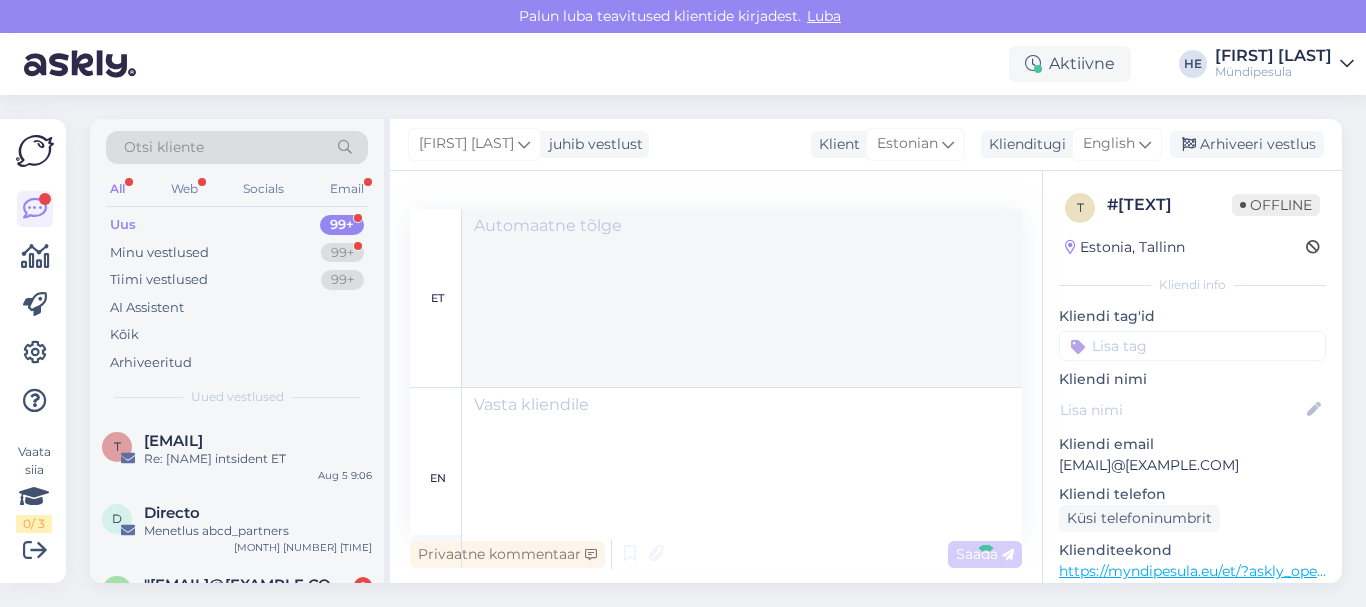 scroll, scrollTop: 607, scrollLeft: 0, axis: vertical 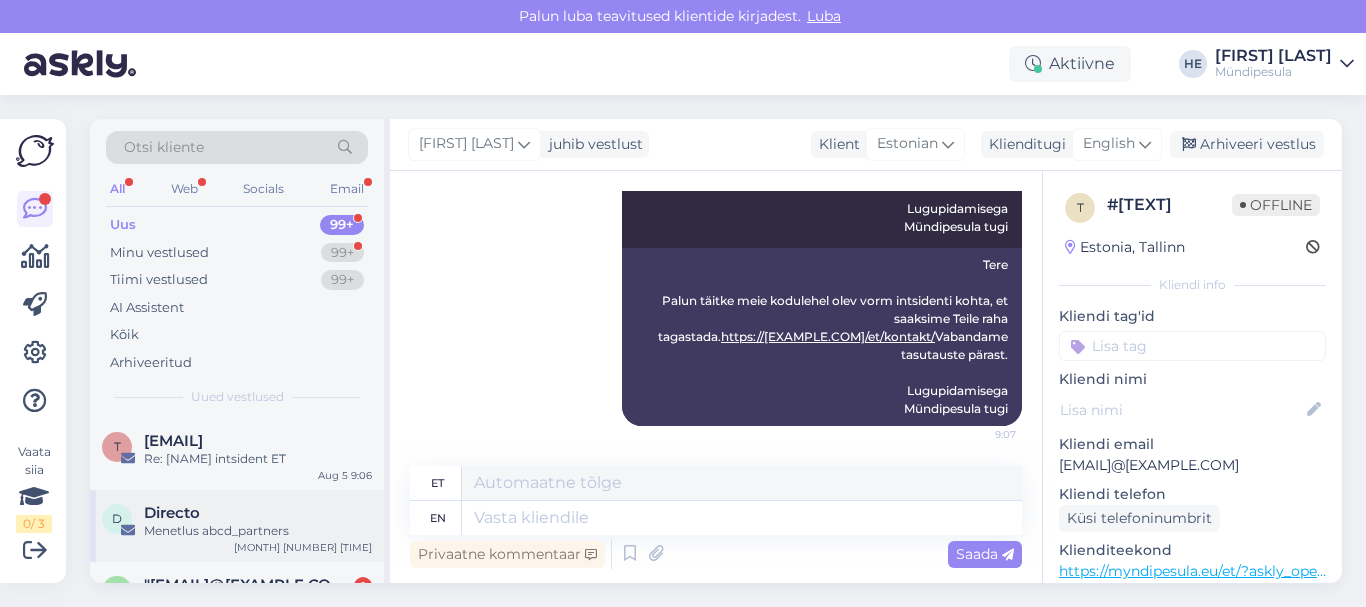 click on "Directo" at bounding box center (172, 513) 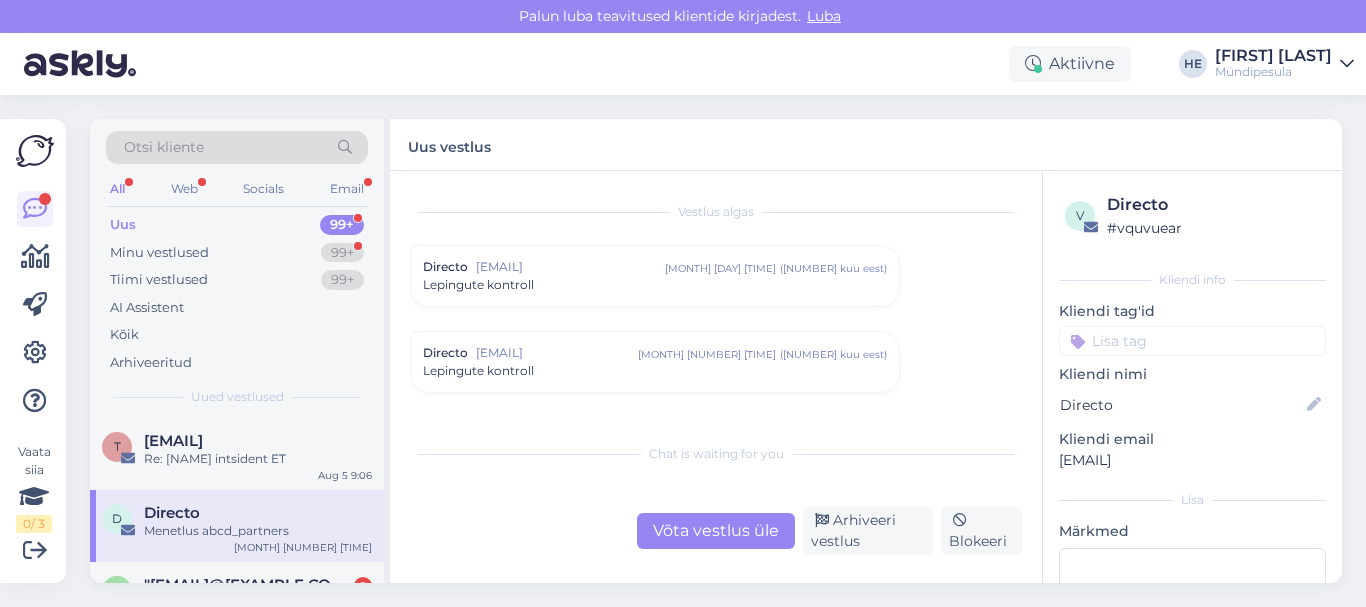 scroll, scrollTop: 8568, scrollLeft: 0, axis: vertical 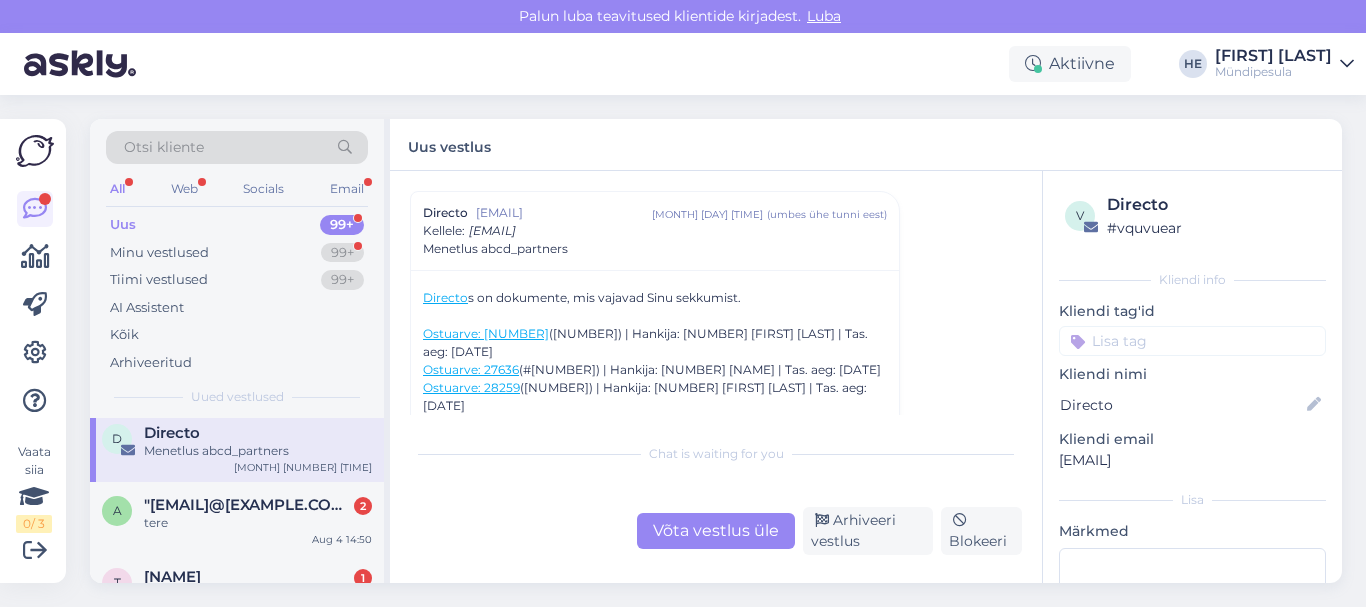 click on "tere" at bounding box center [258, 523] 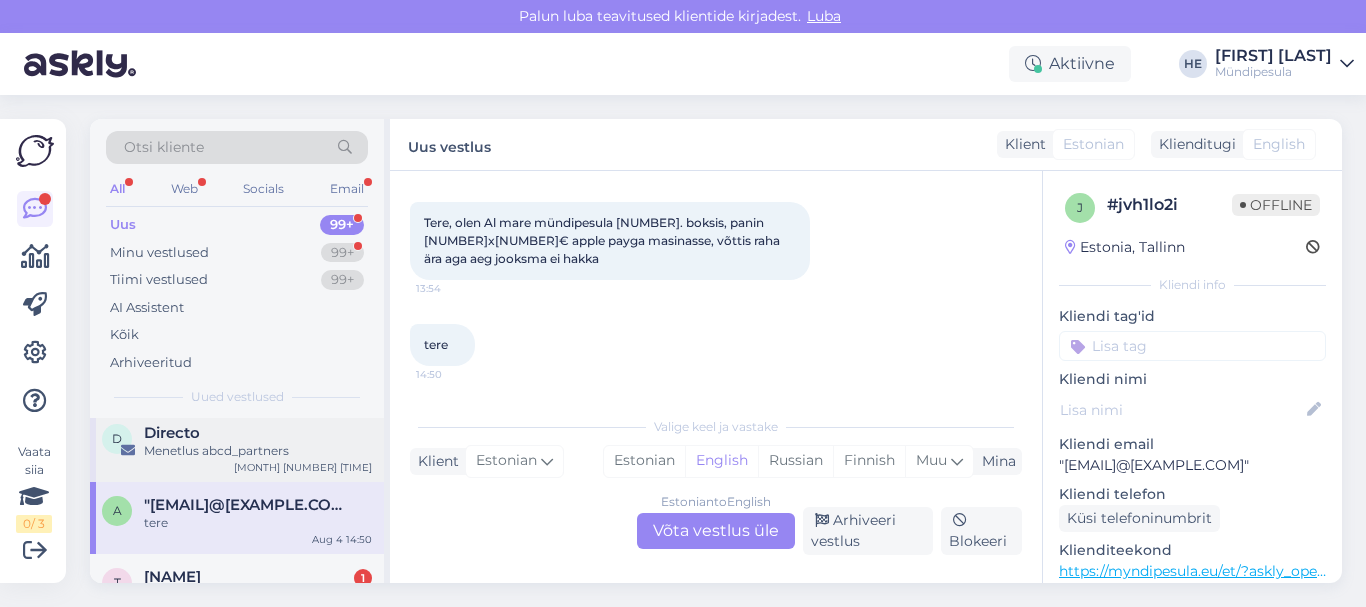 scroll, scrollTop: 77, scrollLeft: 0, axis: vertical 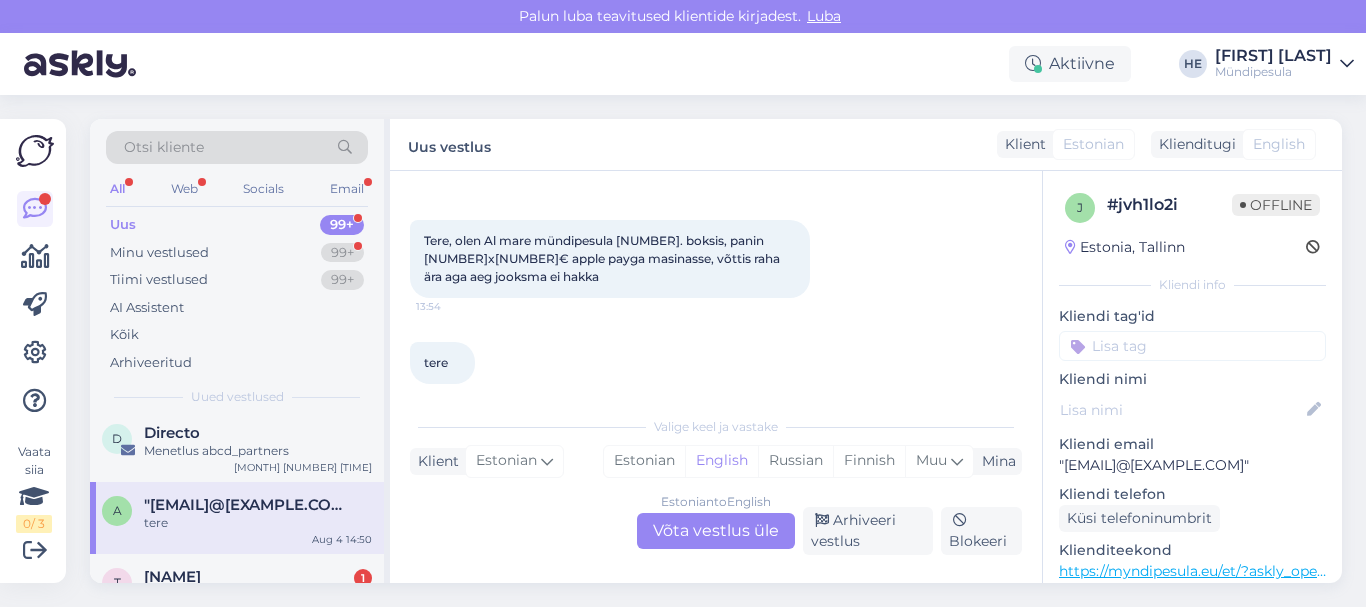 click on "Estonian  to  English Võta vestlus üle" at bounding box center (716, 531) 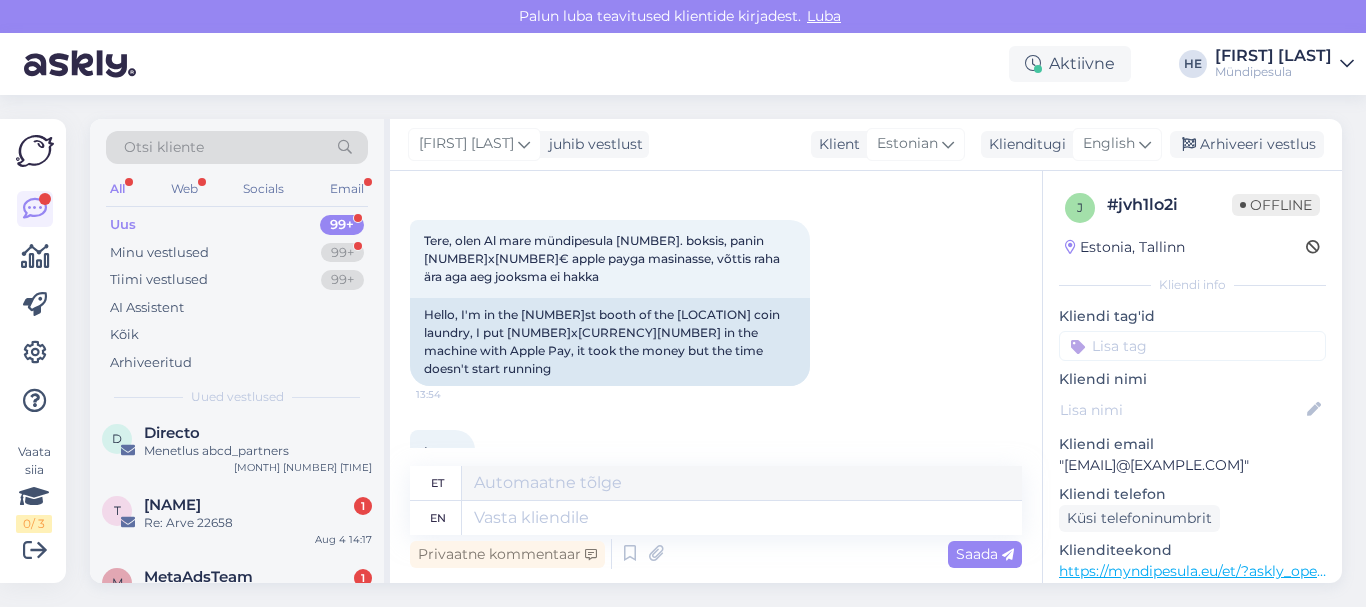 scroll, scrollTop: 0, scrollLeft: 0, axis: both 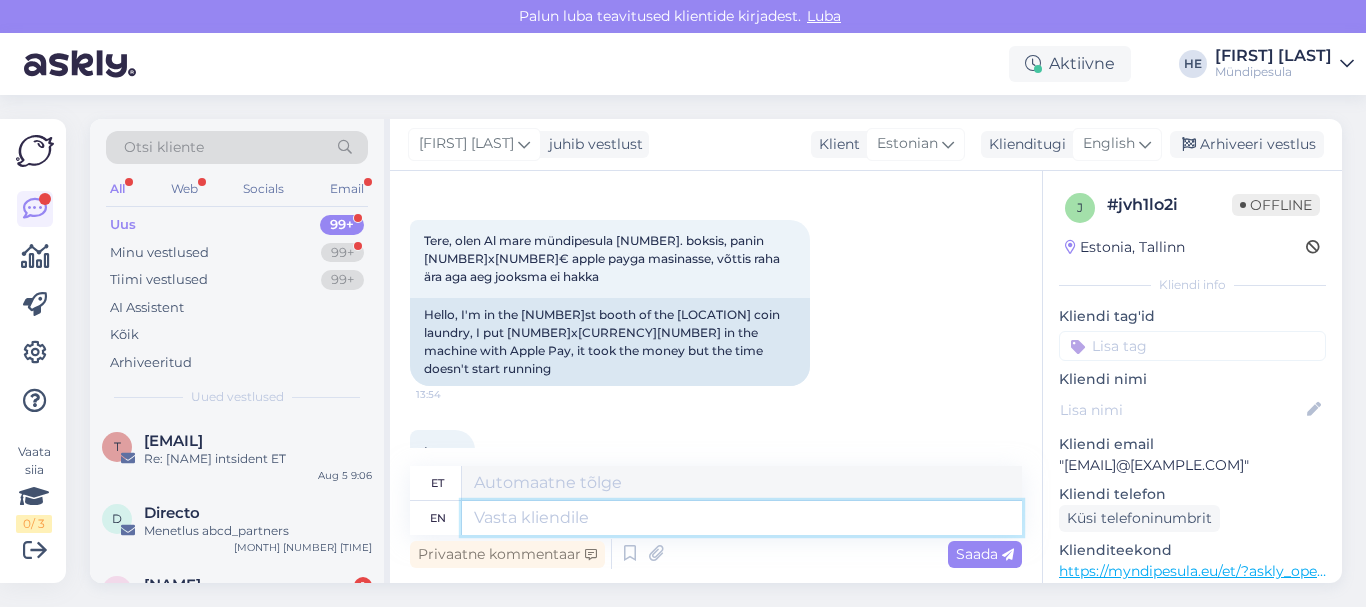 click at bounding box center [742, 518] 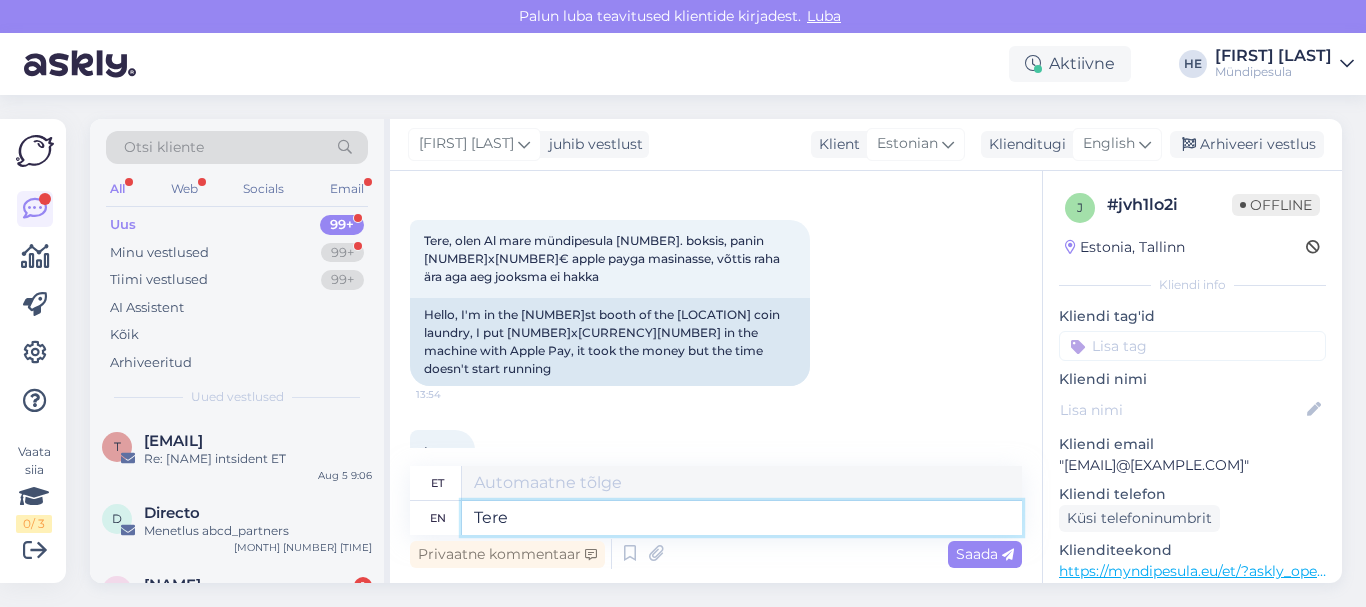scroll, scrollTop: 8, scrollLeft: 0, axis: vertical 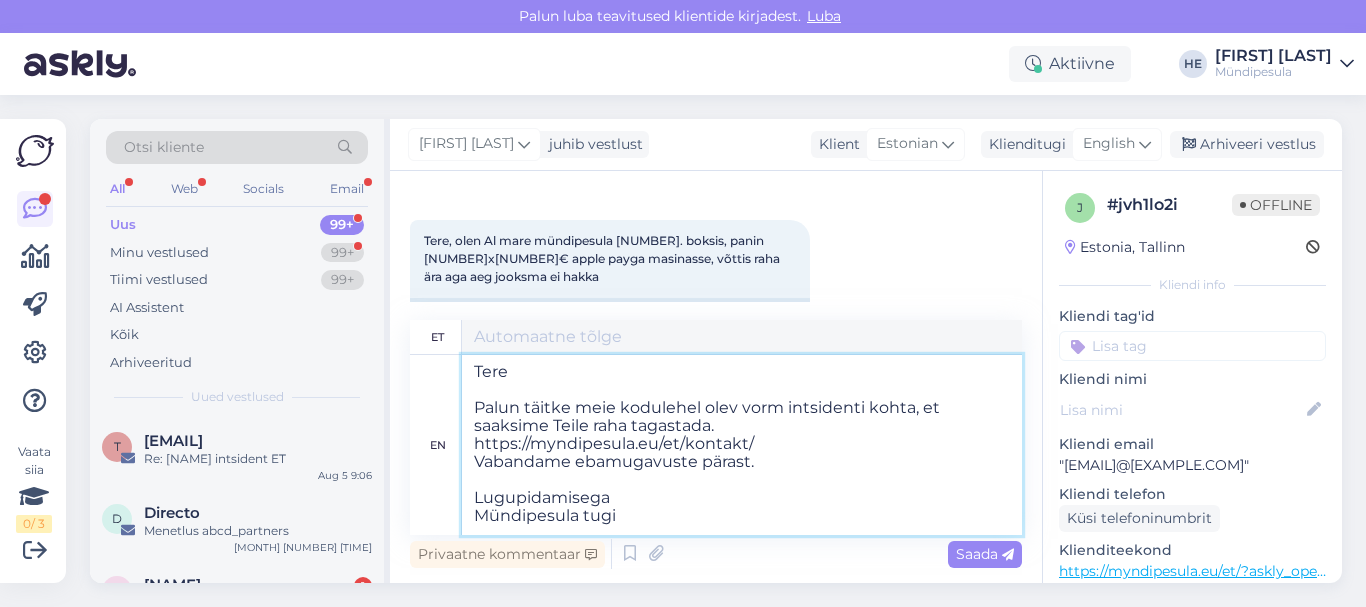 type on "Tere
Palun täitke meie kodulehel olev vorm intsidenti kohta, et saaksime Teile raha tagastada.
https://myndipesula.eu/et/kontakt/
Vabandame tasutauste pärast.
Lugupidamisega
Mündipesula tugi" 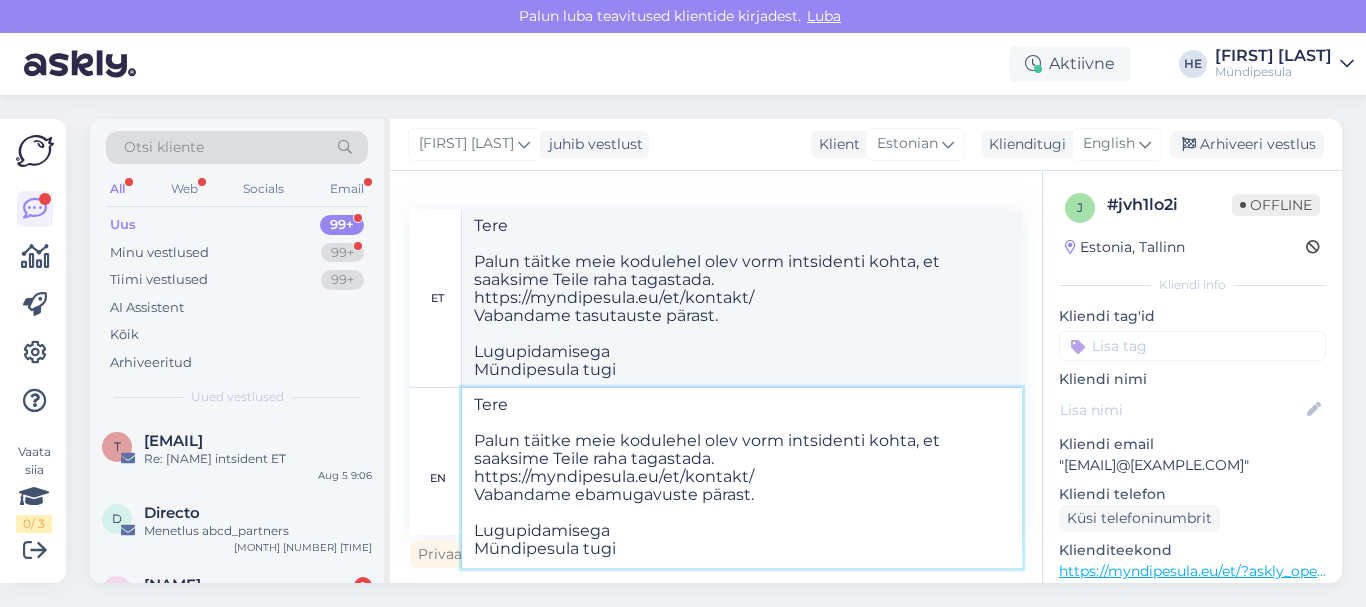 type on "Tere
Palun täitke meie kodulehel olev vorm intsidenti kohta, et saaksime Teile raha tagastada.
https://myndipesula.eu/et/kontakt/
Vabandame ebamugavuste pärast.
Lugupidamisega
Mündipesula tugi" 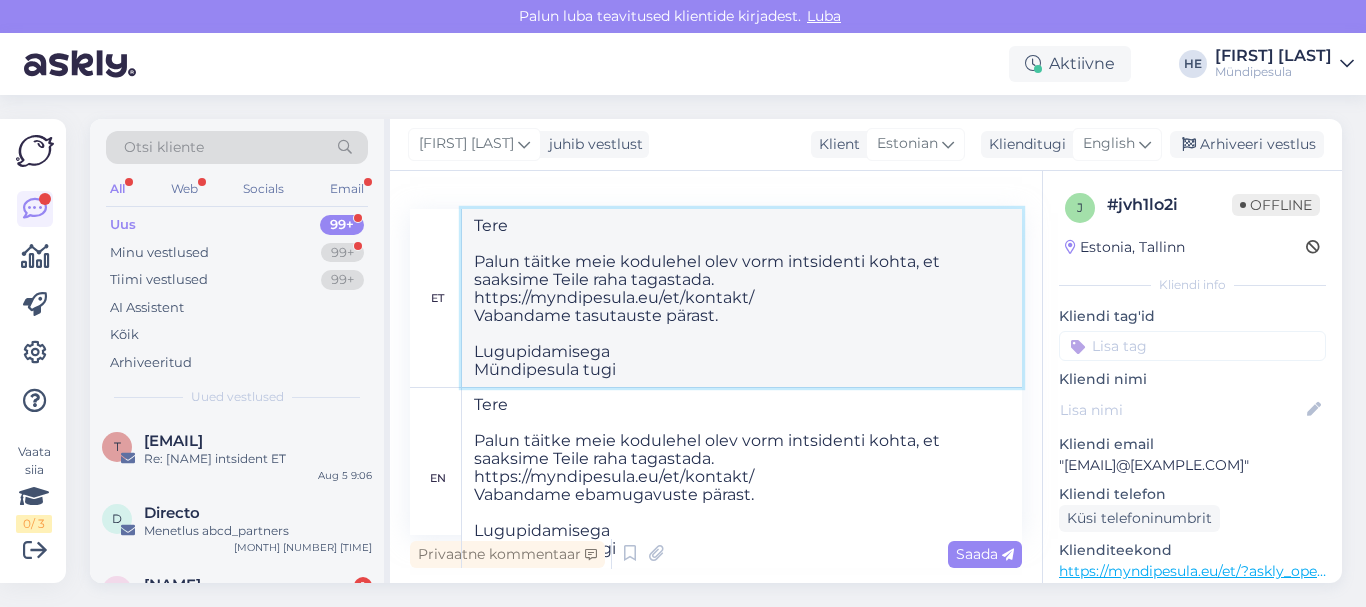 click on "Tere
Palun täitke meie kodulehel olev vorm intsidenti kohta, et saaksime Teile raha tagastada.
https://myndipesula.eu/et/kontakt/
Vabandame tasutauste pärast.
Lugupidamisega
Mündipesula tugi" at bounding box center [742, 298] 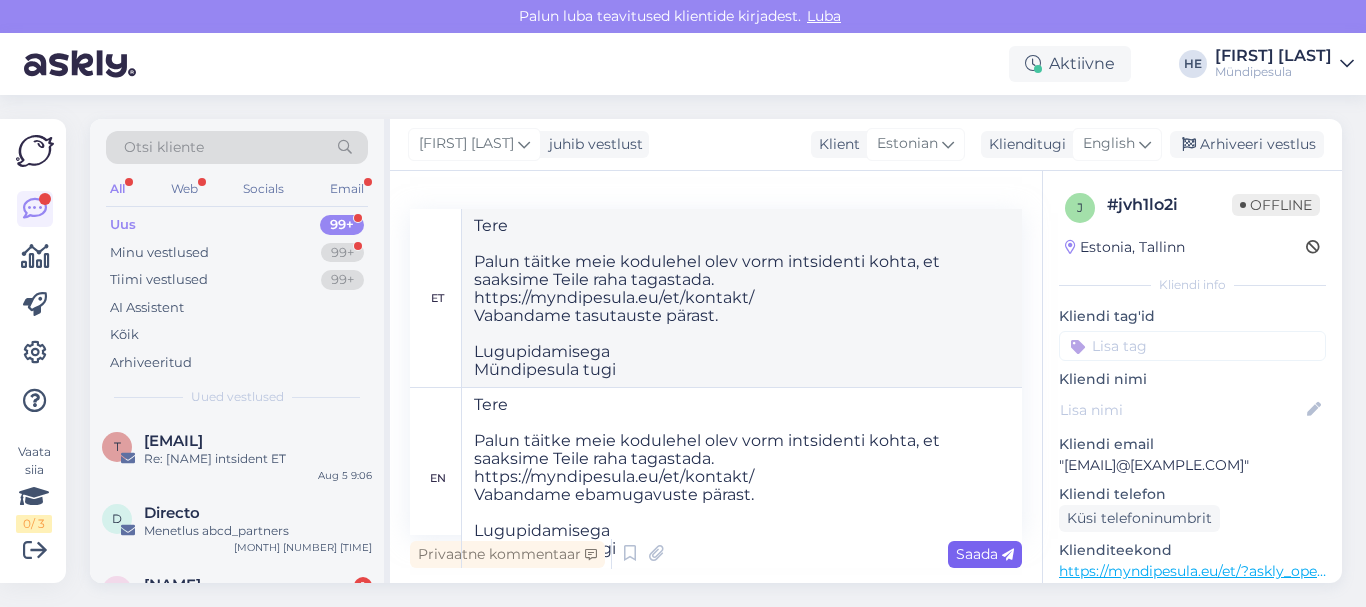 click on "Saada" at bounding box center [985, 554] 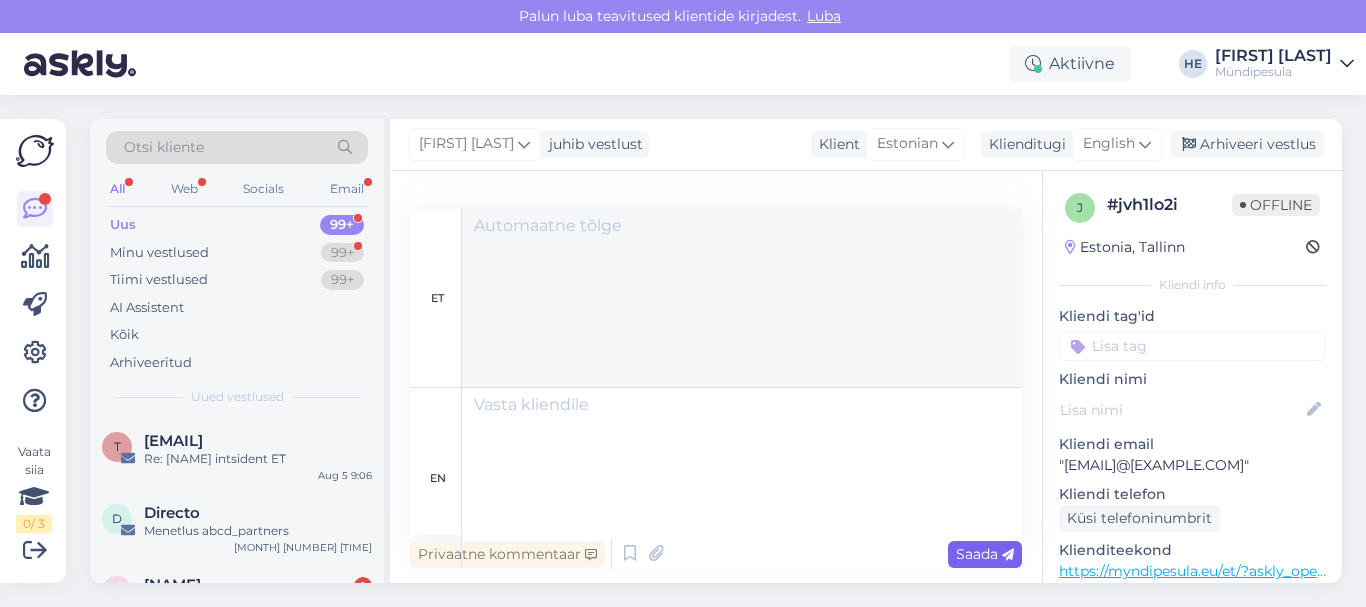 scroll, scrollTop: 571, scrollLeft: 0, axis: vertical 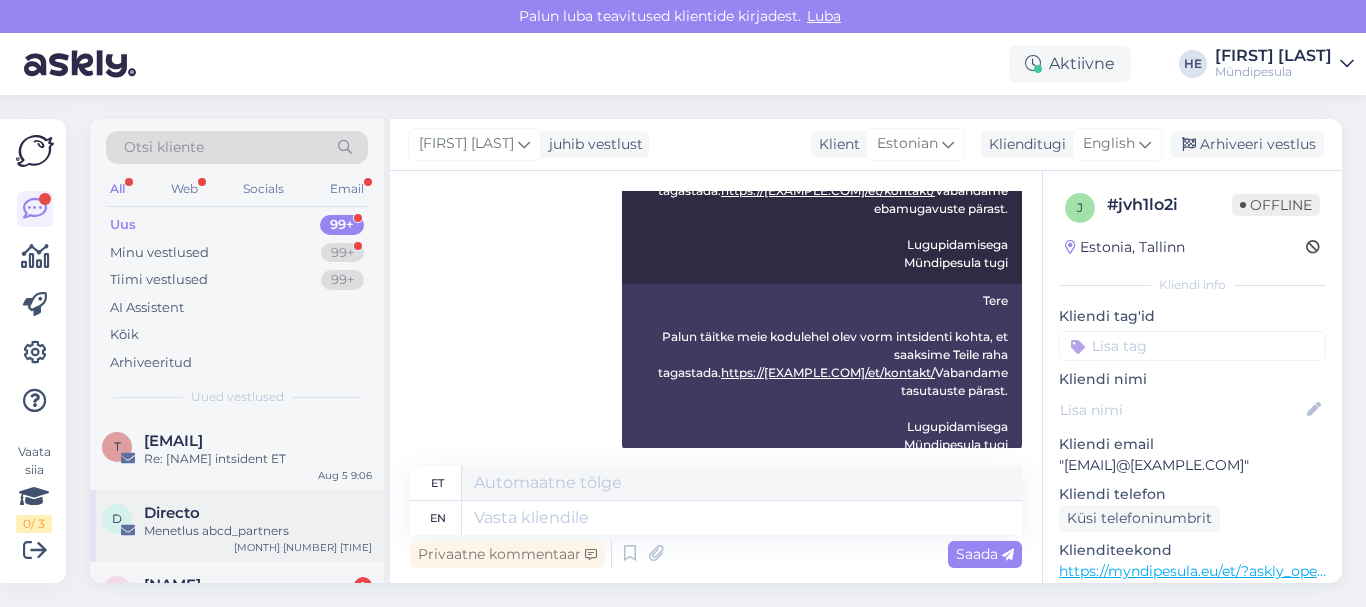 click on "Directo" at bounding box center [258, 513] 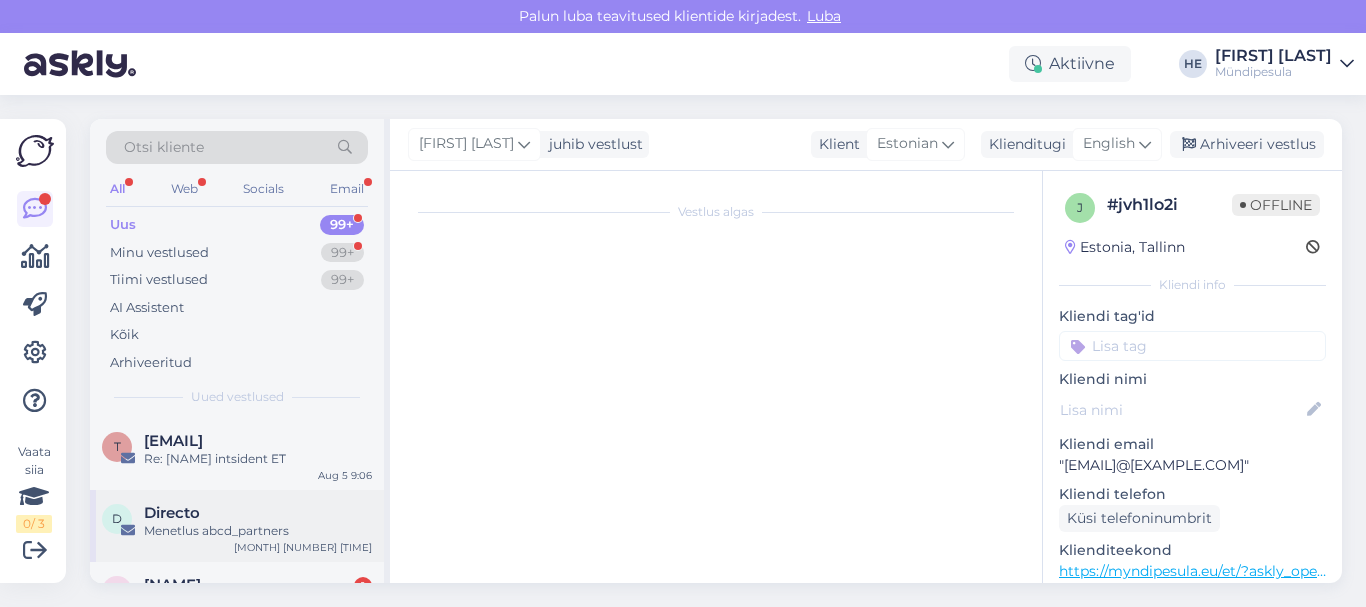 scroll, scrollTop: 8568, scrollLeft: 0, axis: vertical 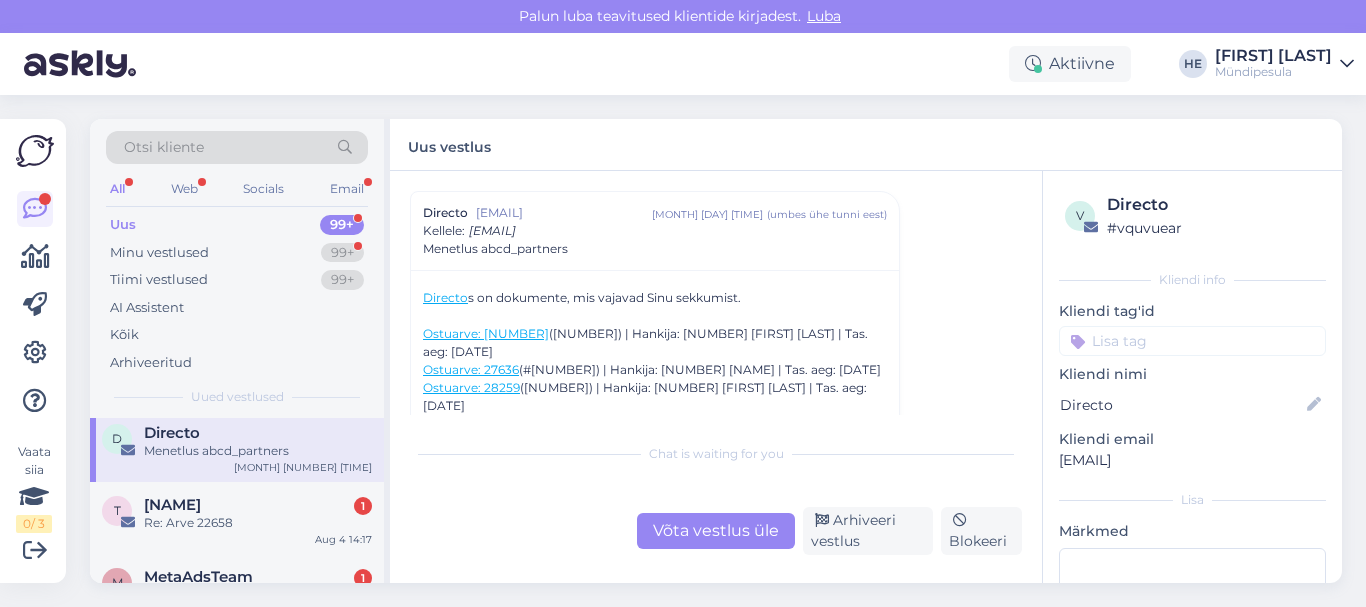 click on "[NAME]" at bounding box center (172, 505) 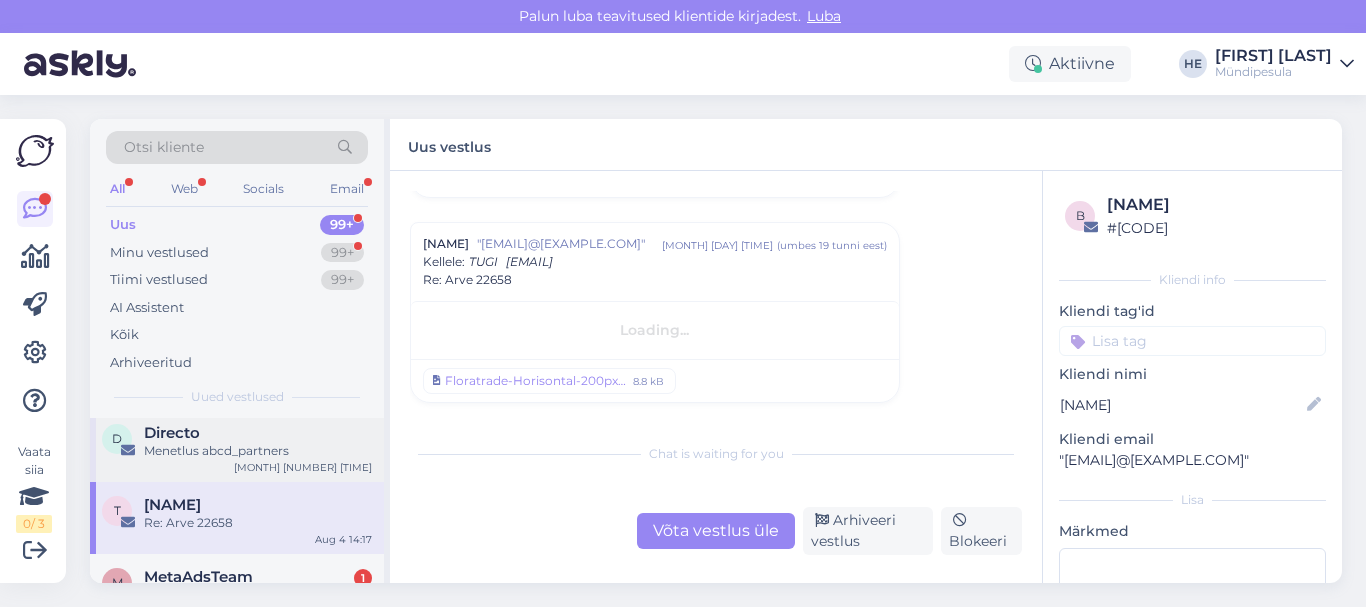 scroll, scrollTop: 668, scrollLeft: 0, axis: vertical 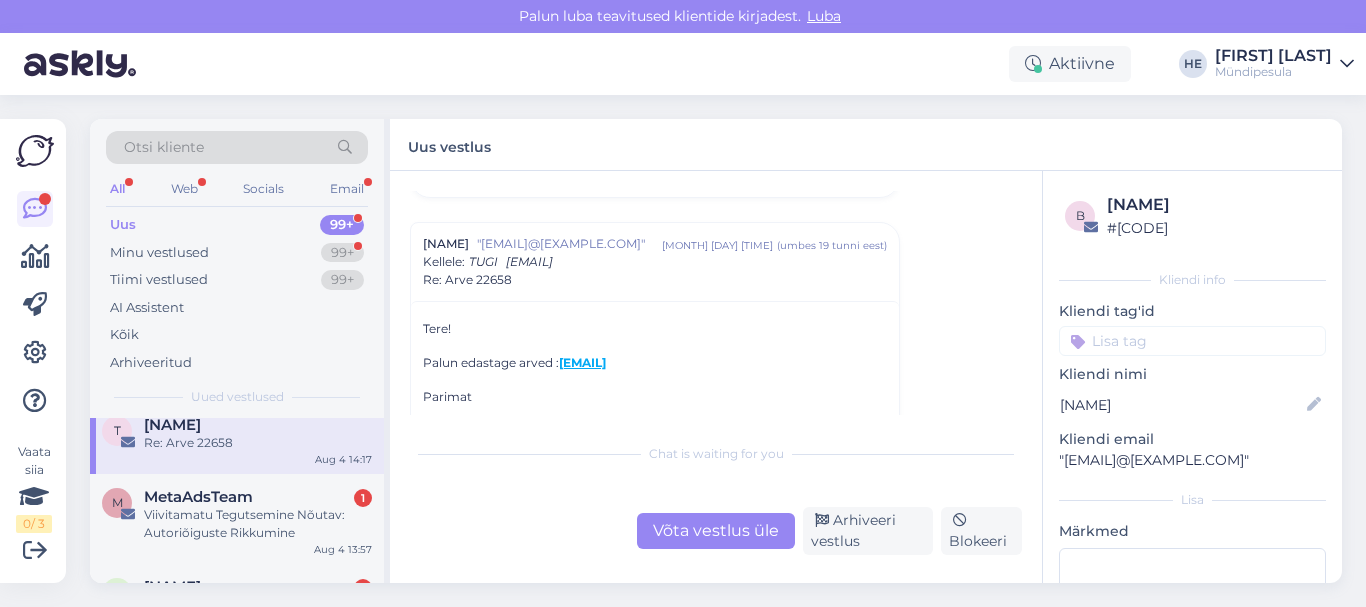 click on "Viivitamatu Tegutsemine Nõutav: Autoriõiguste Rikkumine" at bounding box center (258, 524) 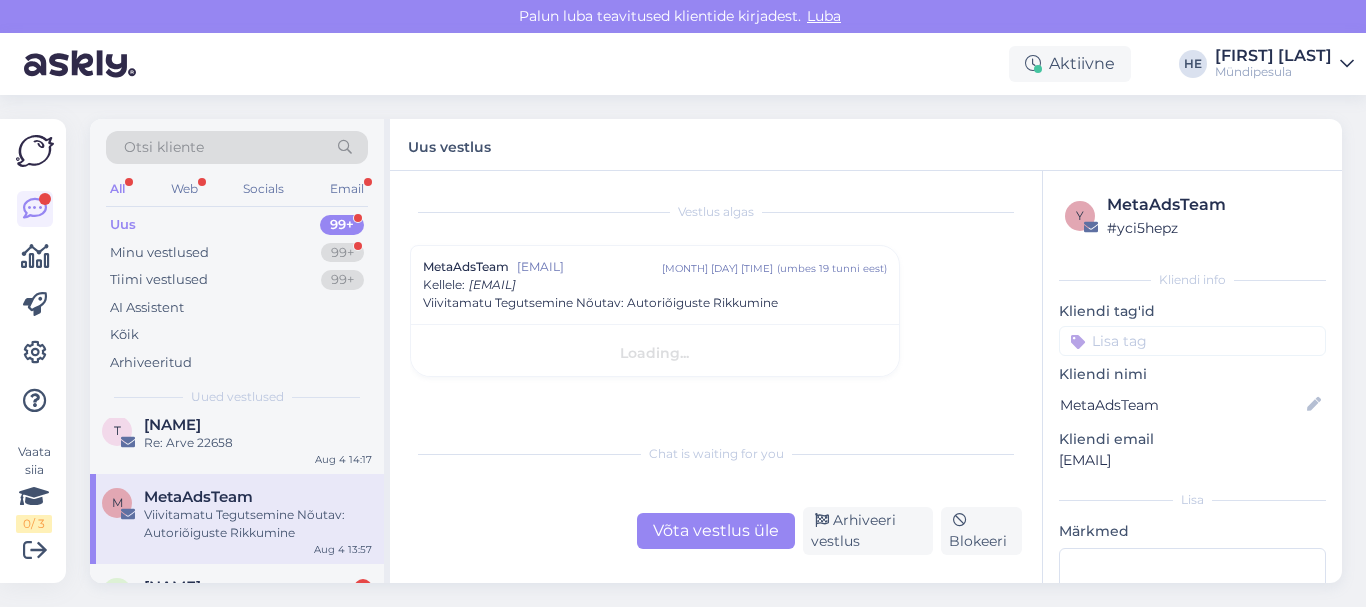 scroll, scrollTop: 0, scrollLeft: 0, axis: both 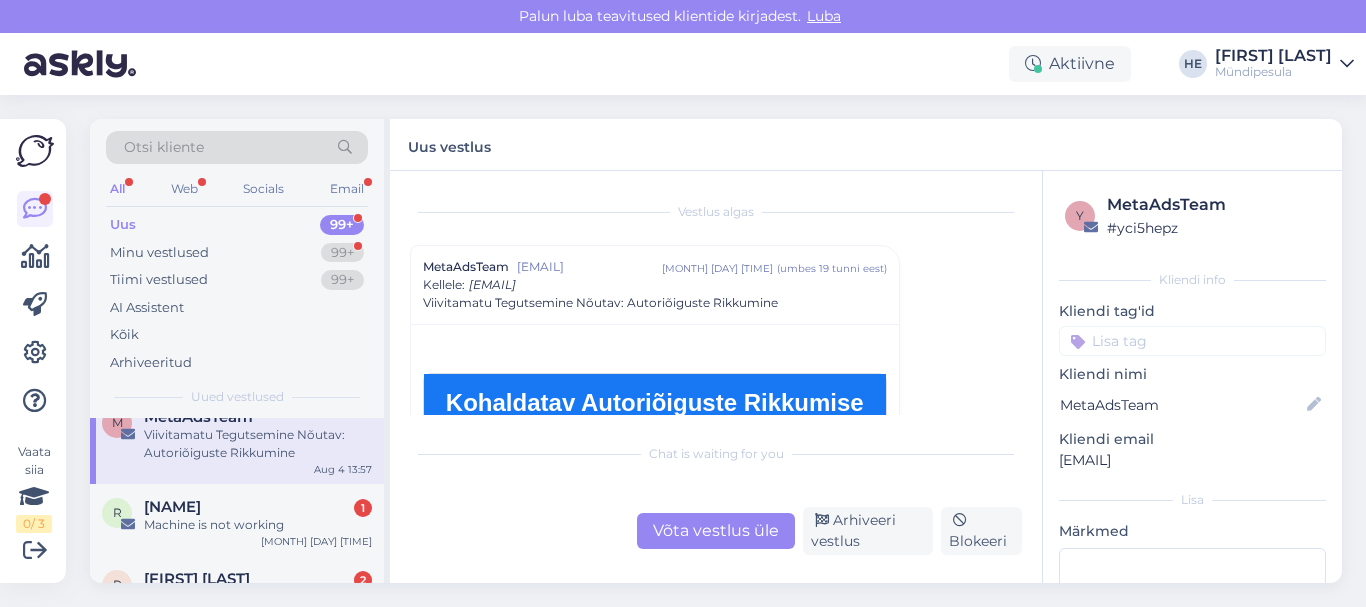 click on "[NAME]" at bounding box center (172, 507) 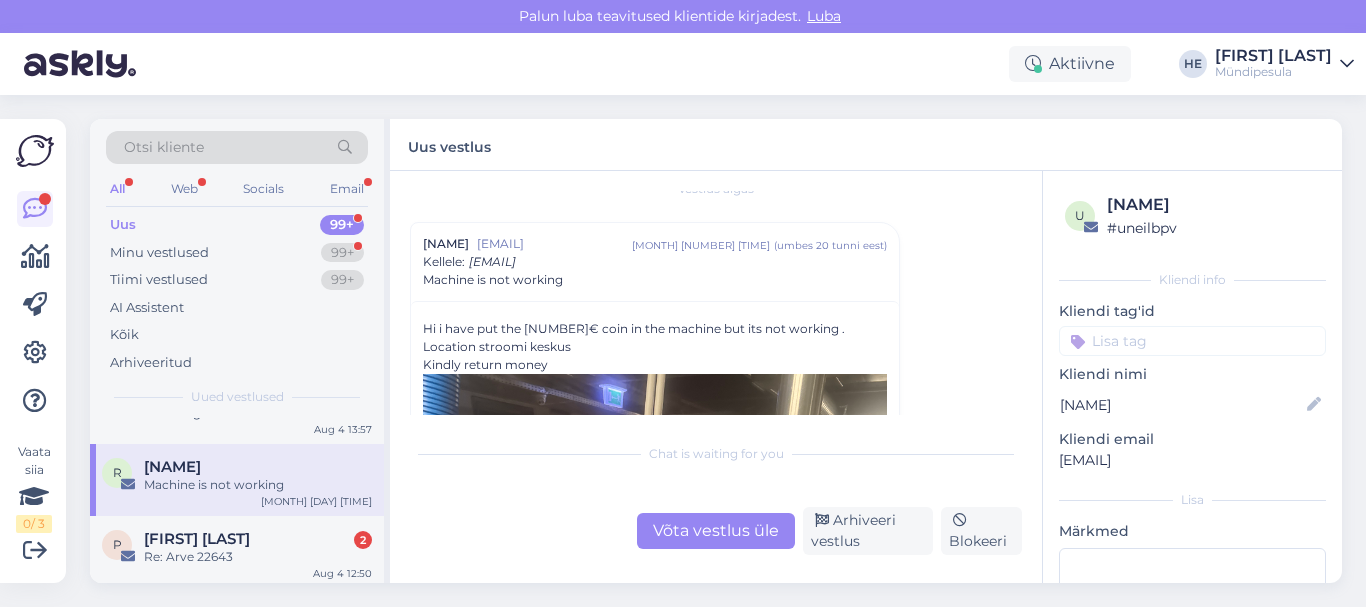 scroll, scrollTop: 320, scrollLeft: 0, axis: vertical 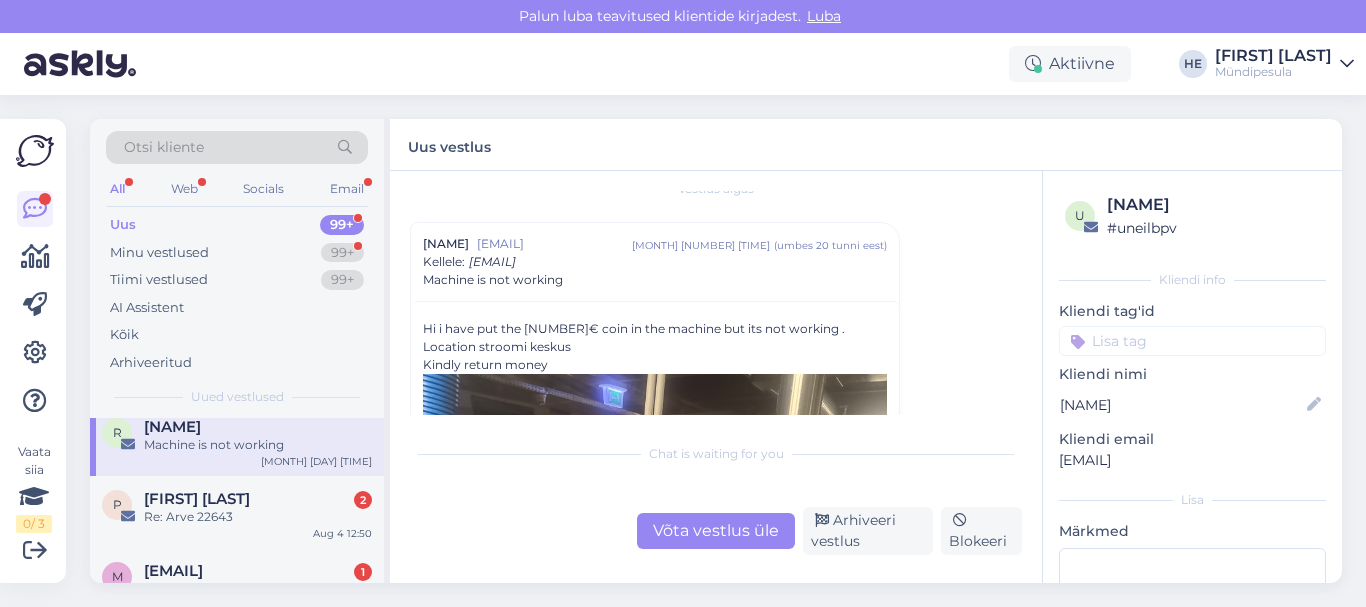click on "Re: Arve 22643" at bounding box center (258, 517) 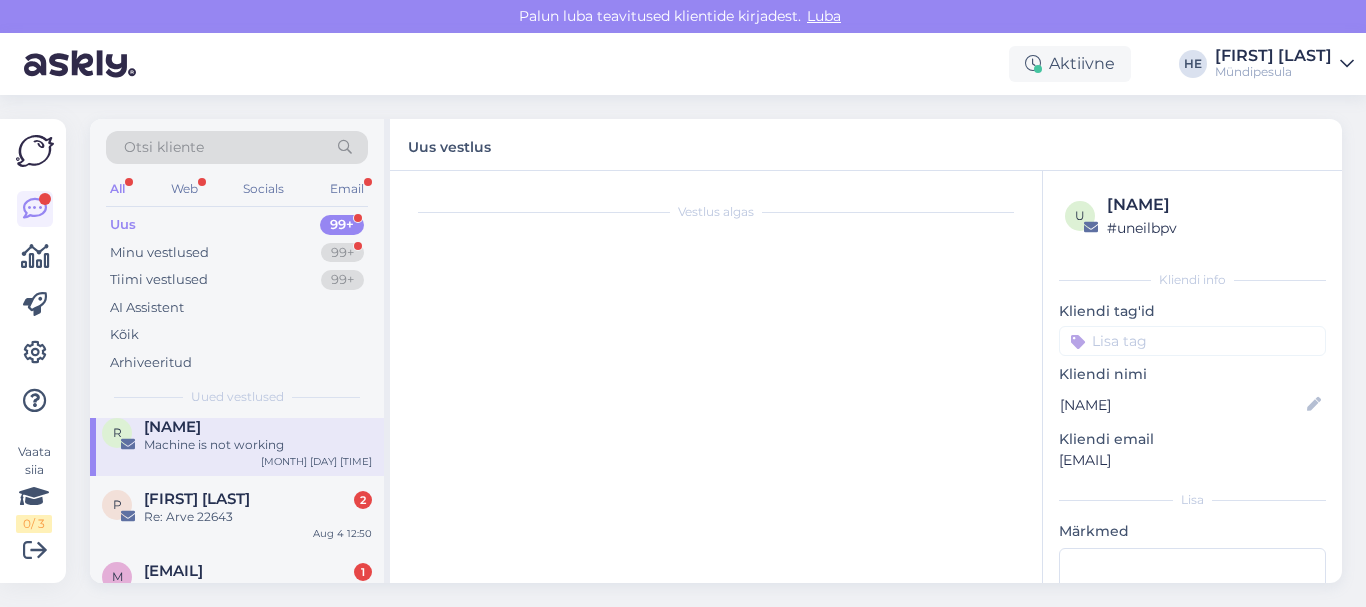 scroll, scrollTop: 60, scrollLeft: 0, axis: vertical 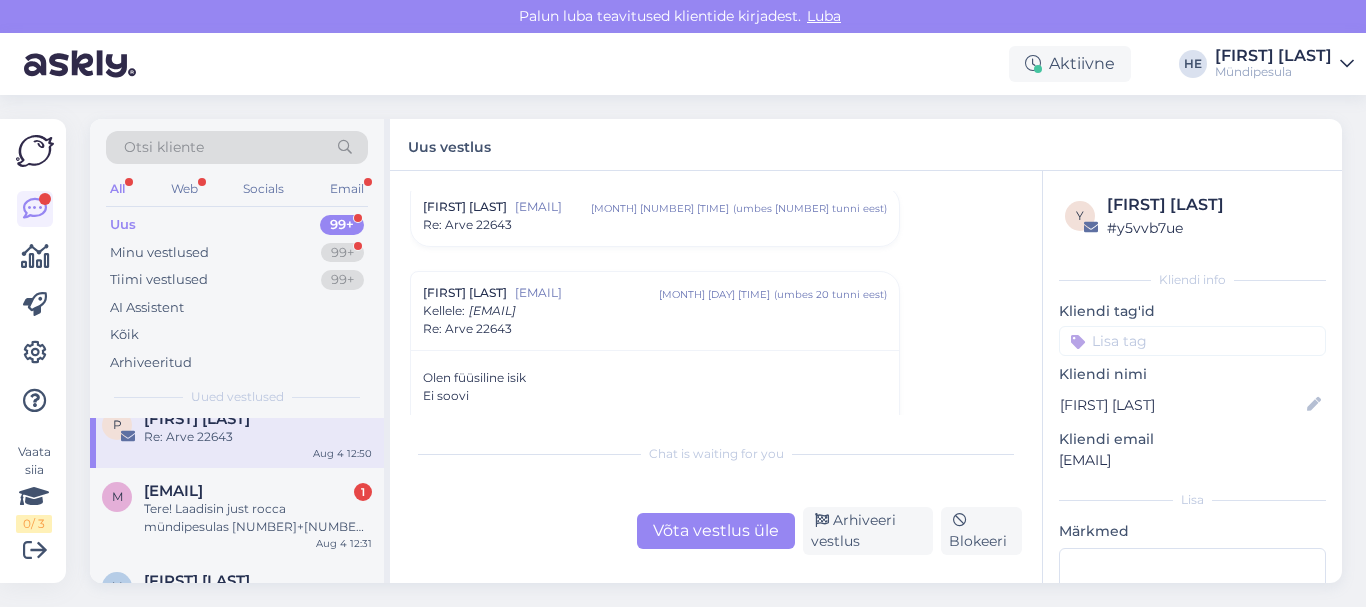 click on "Tere! Laadisin just rocca mündipesulas [NUMBER]+[NUMBER] eurot ja teenustasu.nr [NUMBER] pesukoha Automaat ei hakka tööle. Numbrite väljas ka midagi ei muutunud kus aega näitab" at bounding box center (258, 518) 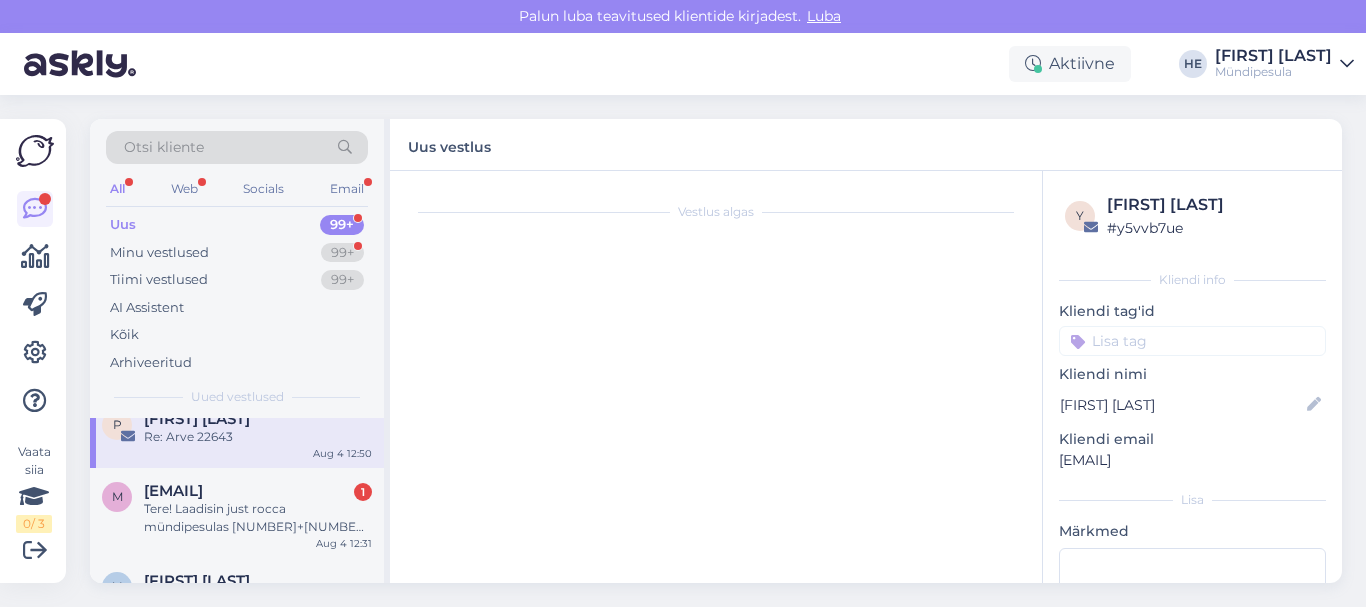 scroll, scrollTop: 9, scrollLeft: 0, axis: vertical 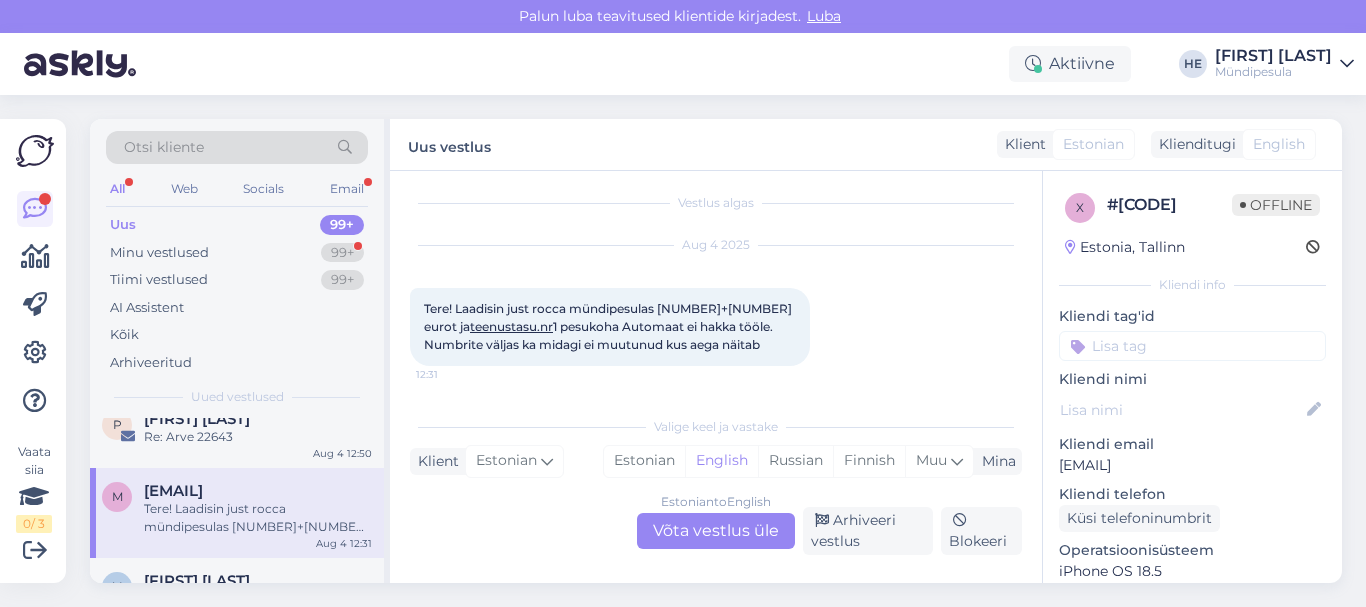 click on "Estonian  to  English Võta vestlus üle" at bounding box center [716, 531] 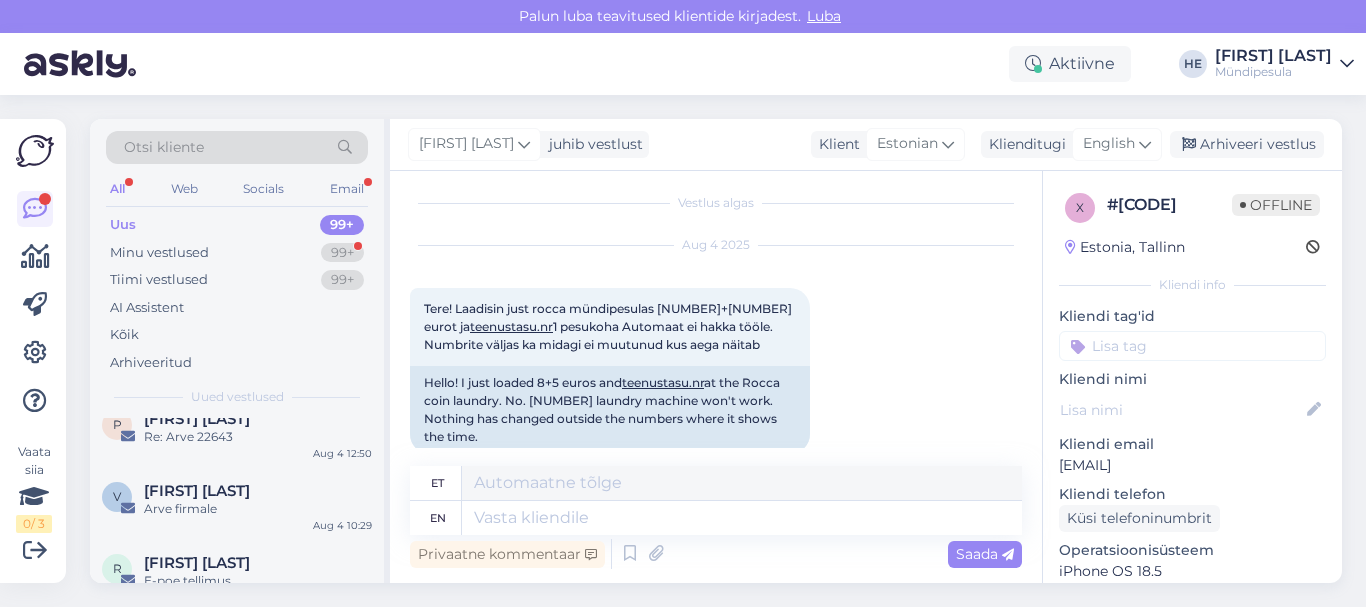 scroll, scrollTop: 0, scrollLeft: 0, axis: both 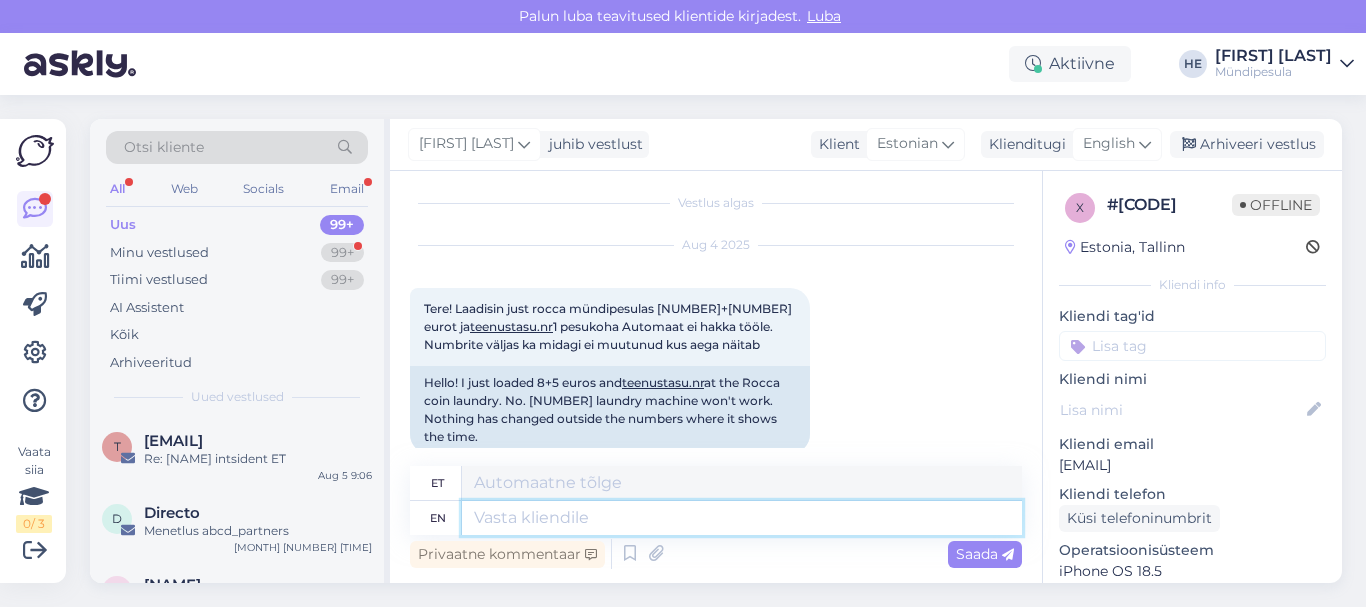 click at bounding box center (742, 518) 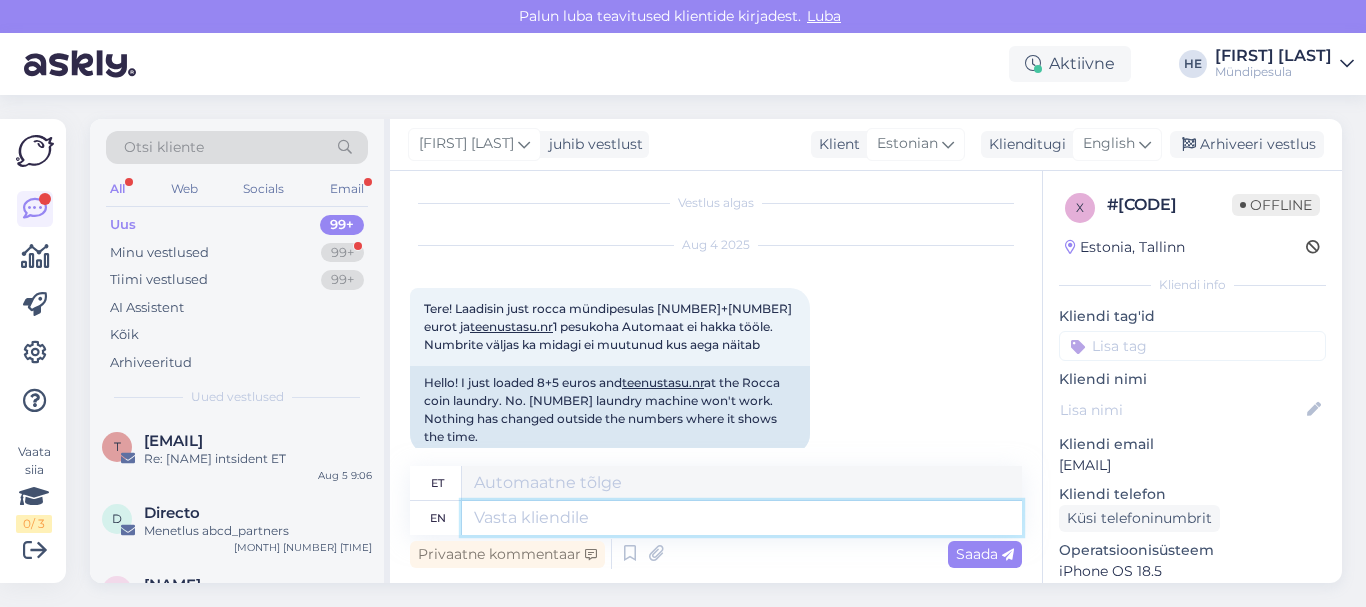 paste on "Tere
Palun täitke meie kodulehel olev vorm intsidenti kohta, et saaksime Teile raha tagastada.
https://myndipesula.eu/et/kontakt/
Vabandame ebamugavuste pärast.
Lugupidamisega
Mündipesula tugi" 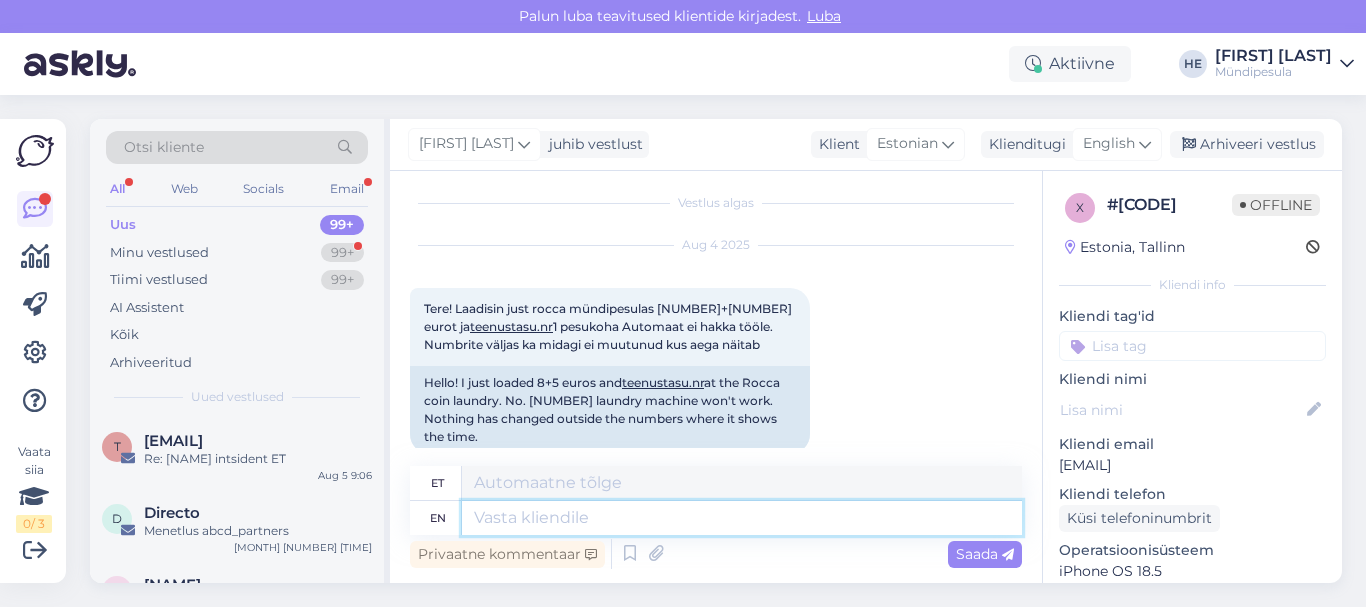 type on "Tere
Palun täitke meie kodulehel olev vorm intsidenti kohta, et saaksime Teile raha tagastada.
https://myndipesula.eu/et/kontakt/
Vabandame ebamugavuste pärast.
Lugupidamisega
Mündipesula tugi" 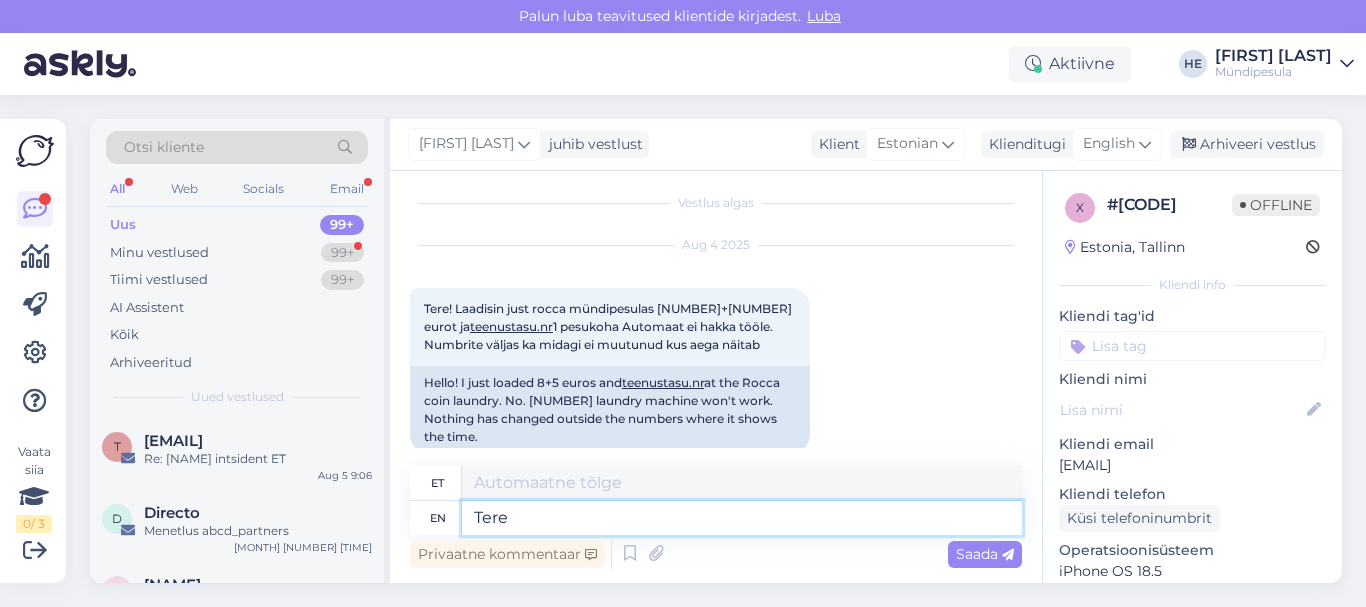 scroll, scrollTop: 8, scrollLeft: 0, axis: vertical 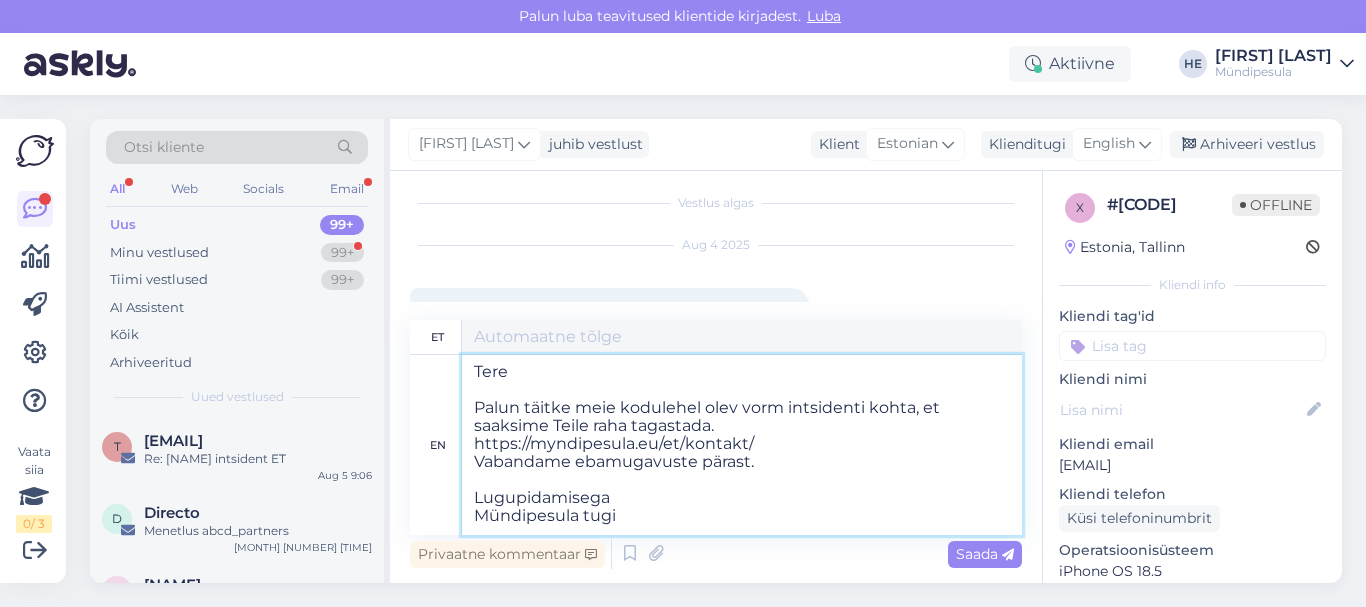 type on "Tere
Palun täitke meie kodulehel olev vorm intsidenti kohta, et saaksime Teile raha tagastada.
https://myndipesula.eu/et/kontakt/
Vabandame tasutauste pärast.
Lugupidamisega
Mündipesula tugi" 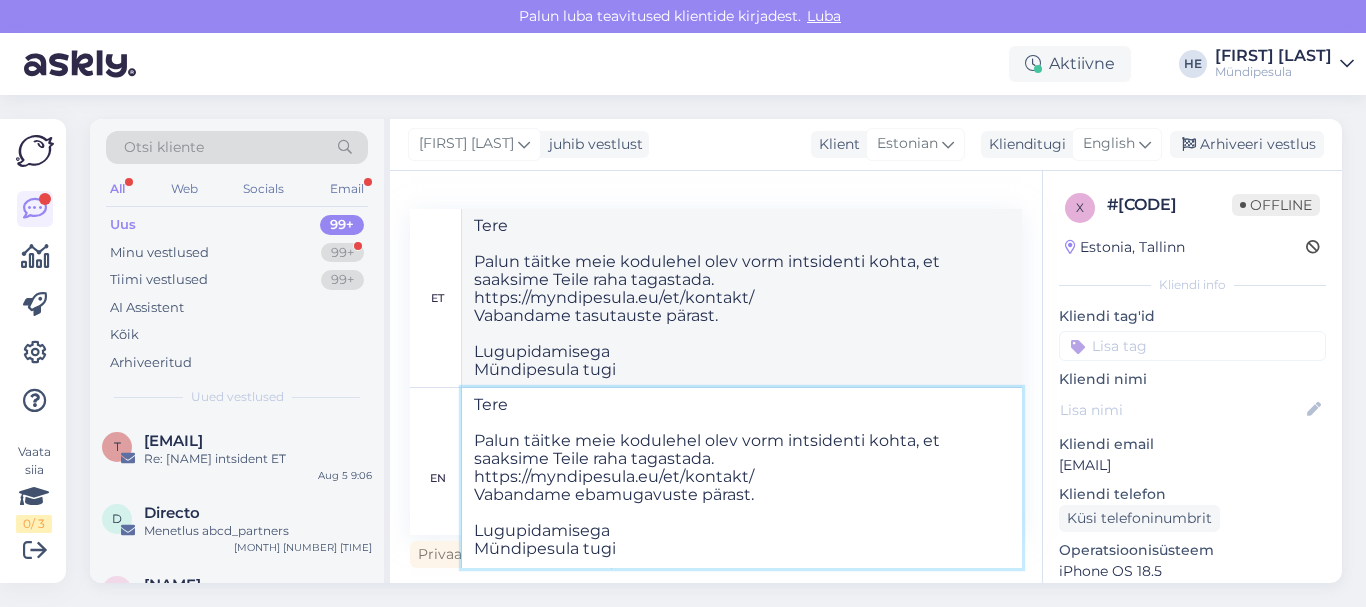 click on "Tere
Palun täitke meie kodulehel olev vorm intsidenti kohta, et saaksime Teile raha tagastada.
https://myndipesula.eu/et/kontakt/
Vabandame ebamugavuste pärast.
Lugupidamisega
Mündipesula tugi" at bounding box center (742, 478) 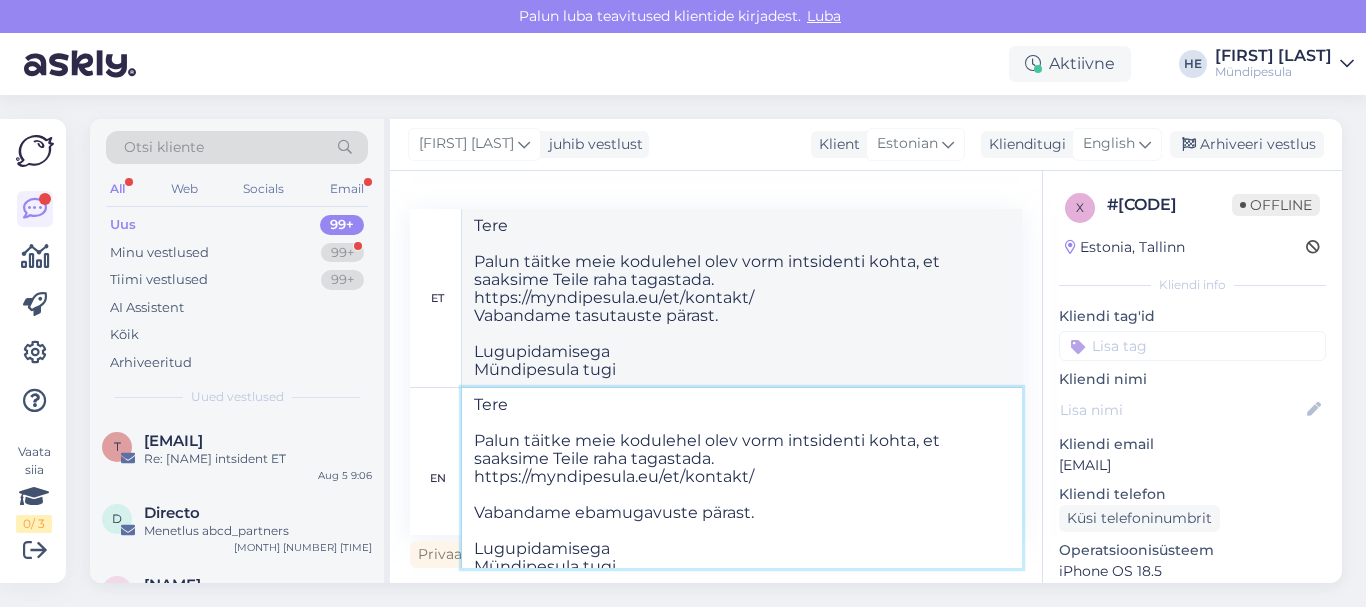 type on "Tere
Palun täitke meie kodulehel olev vorm intsidenti kohta, et saaksime Teile raha tagastada.
https://myndipesula.eu/et/kontakt/
V
Vabandame ebamugavuste pärast.
Lugupidamisega
Mündipesula tugi" 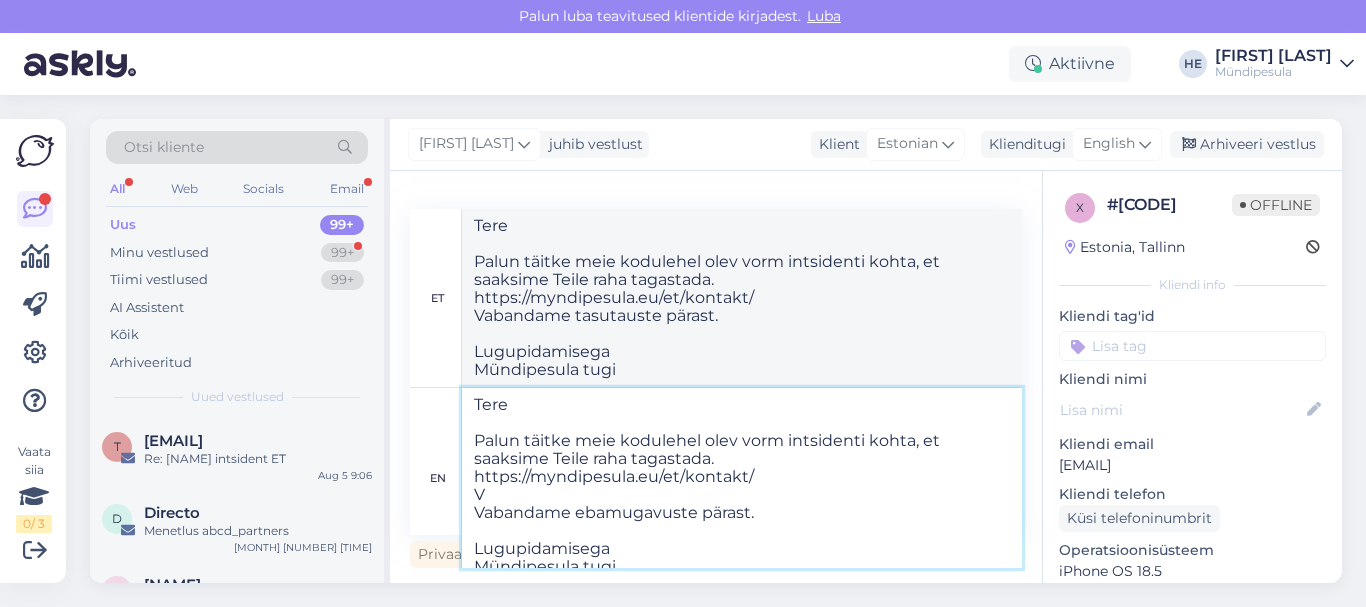 type on "Tere
Palun täitke meie kodulehel olev vorm intsidenti kohta, et saaksime Teile raha tagastada.
Myndipesula.e/et/kontakt/
https://[EXAMPLE.COM]/et/kontakt/ .
Lugupidamisega
Mündipesula tugi" 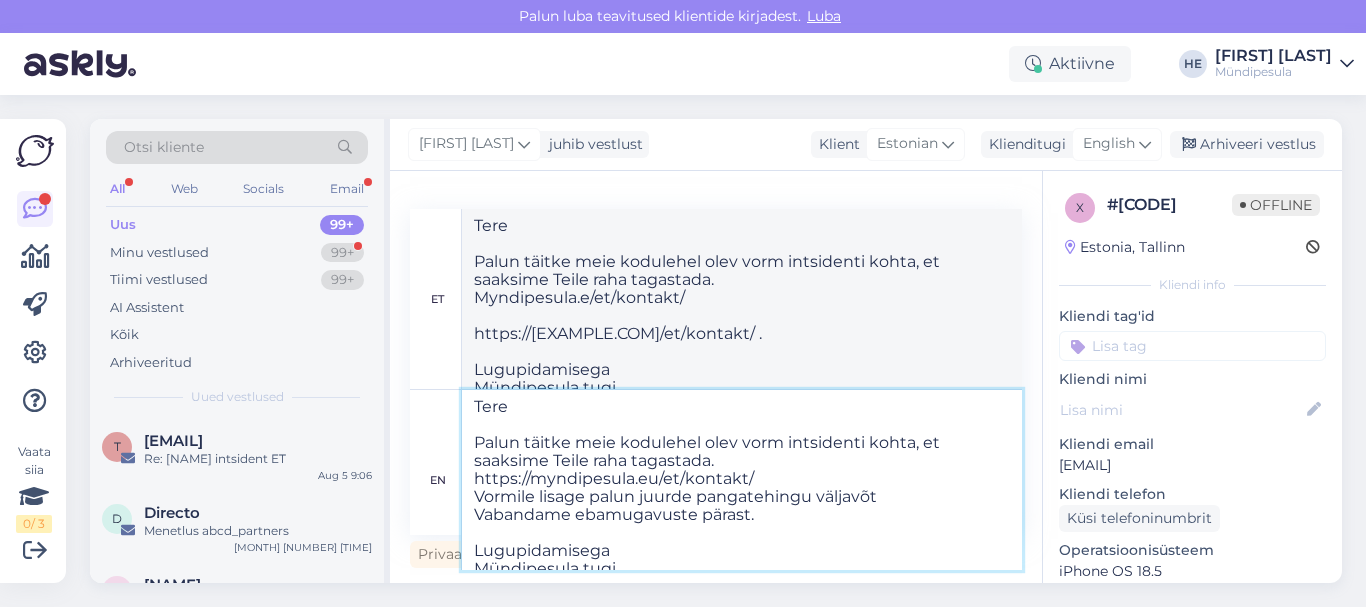 type on "Tere
Palun täitke meie kodulehel olev vorm intsidenti kohta, et saaksime Teile raha tagastada.
https://myndipesula.eu/et/kontakt/
Vormile lisage palun juurde pangatehingu väljavõte
Vabandame ebamugavuste pärast.
Lugupidamisega
Mündipesula tugi" 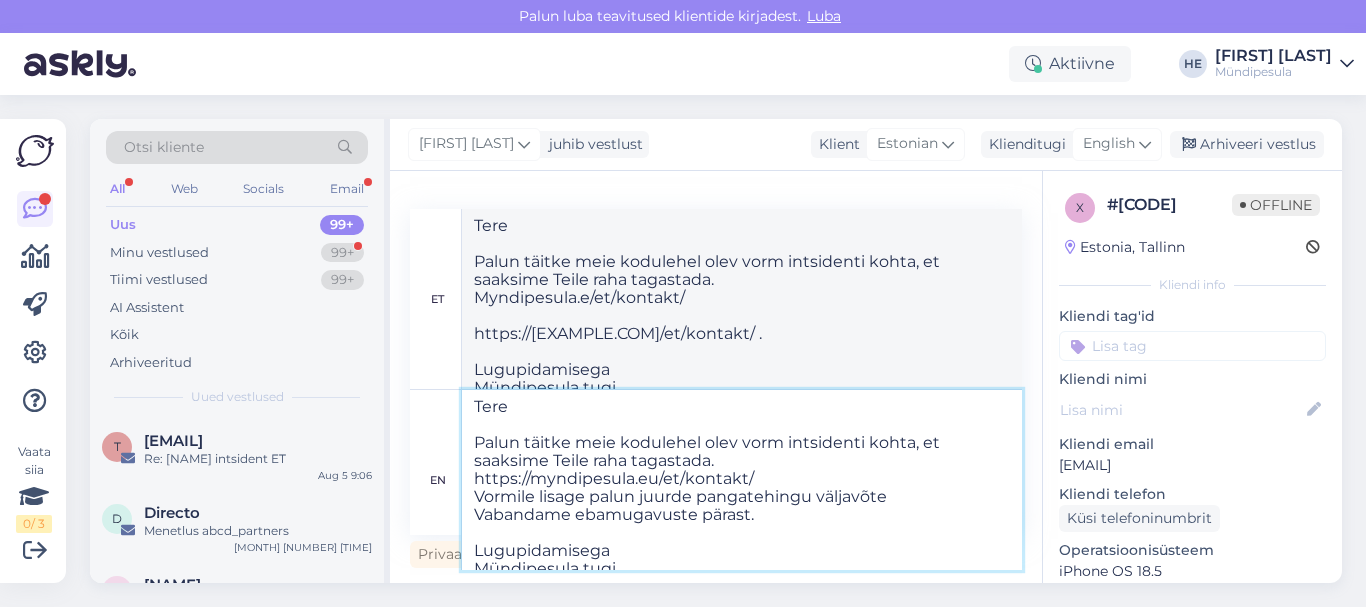 type on "Tere
Palun täitke meie kodulehel olev vorm intsidenti kohta, et saaksime Teile raha tagastada.
https://myndipesula.eu/et/kontakt/
Vormile lisage palun juurde pangatehingu väljavõte
Vabandame tasutauste pärast.
Lugupidamisega
Mündipesula tugi" 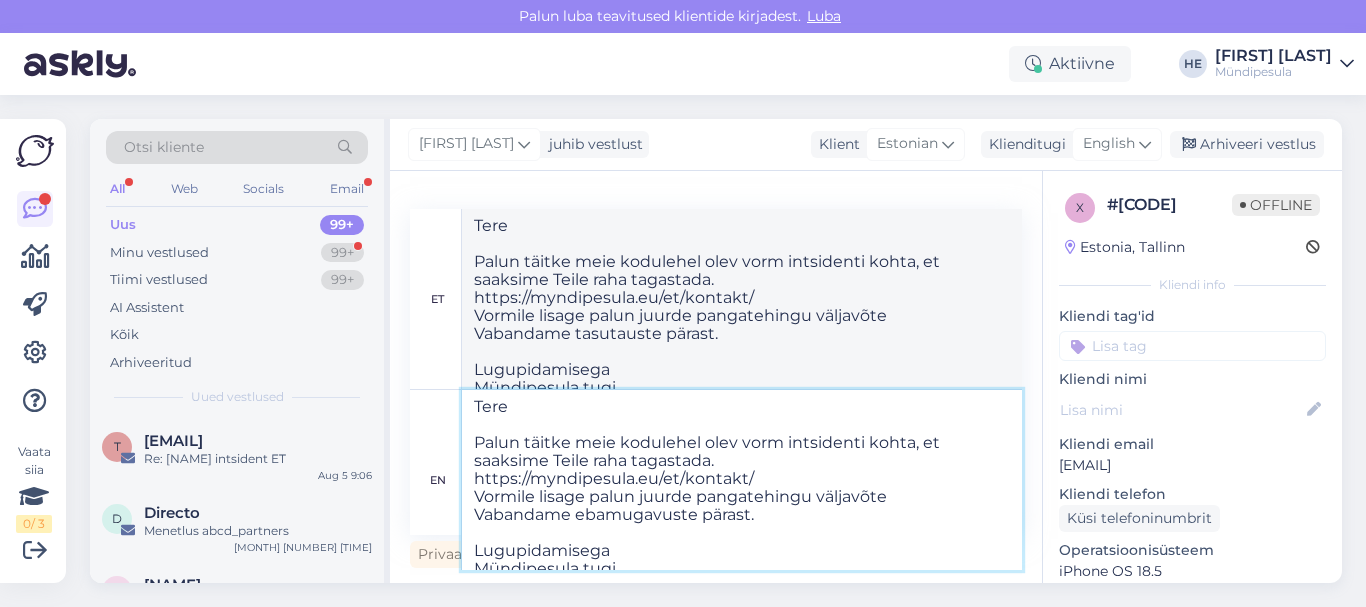 type on "Tere
Palun täitke meie kodulehel olev vorm intsidenti kohta, et saaksime Teile raha tagastada.
https://myndipesula.eu/et/kontakt/
Vormile lisage palun juurde pangatehingu väljavõte.
Vabandame ebamugavuste pärast.
Lugupidamisega
Mündipesula tugi" 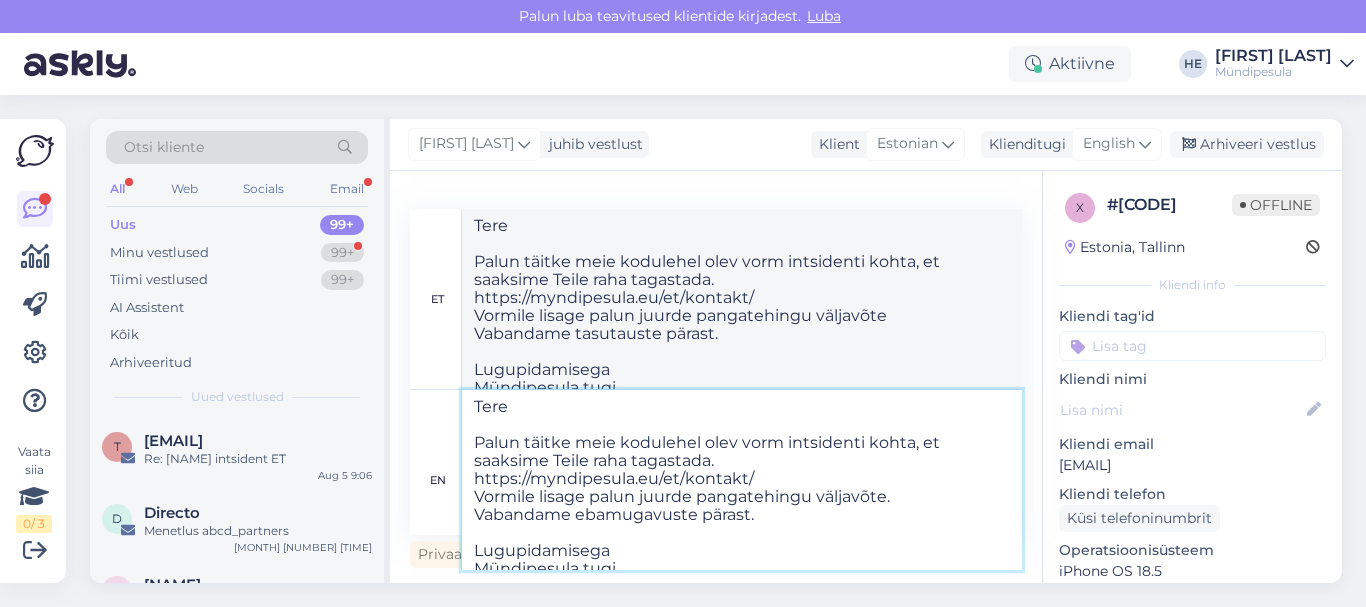 type on "Tere
Palun täitke meie kodulehel olev vorm intsidenti kohta, et saaksime Teile raha tagastada.
https://myndipesula.eu/et/kontakt/
Vormile lisage palun juurde pangatehingu väljavõte.
Vabandame tasutauste pärast.
Lugupidamisega
Mündipesula tugi" 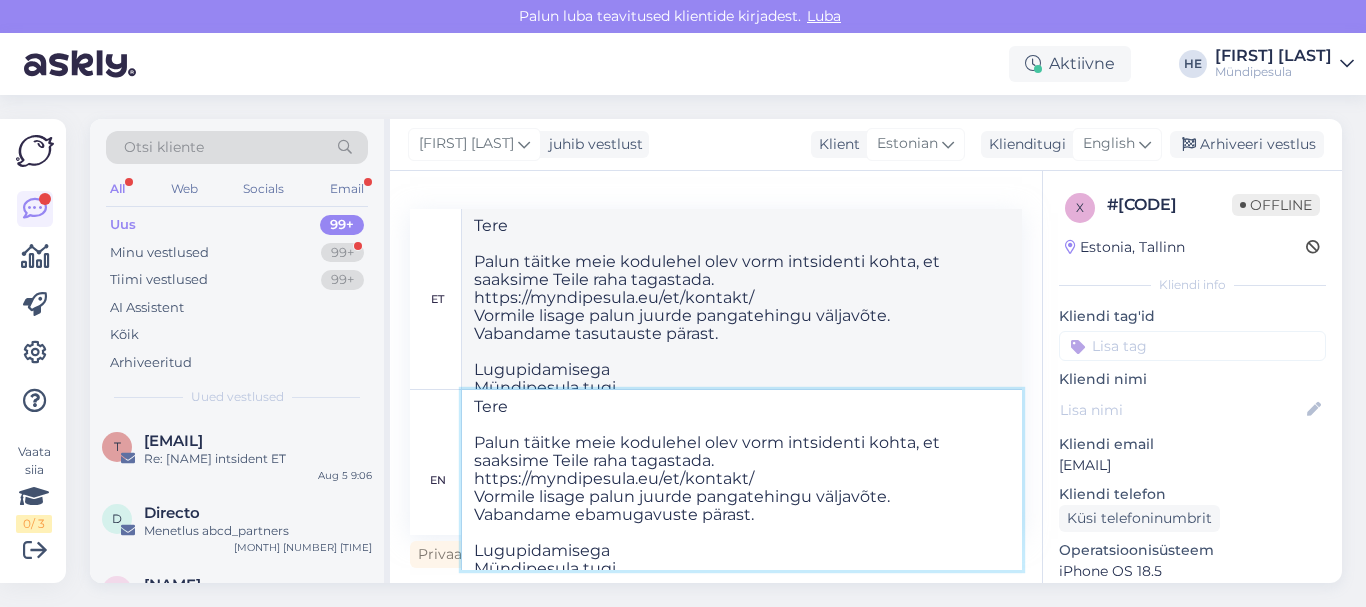 type 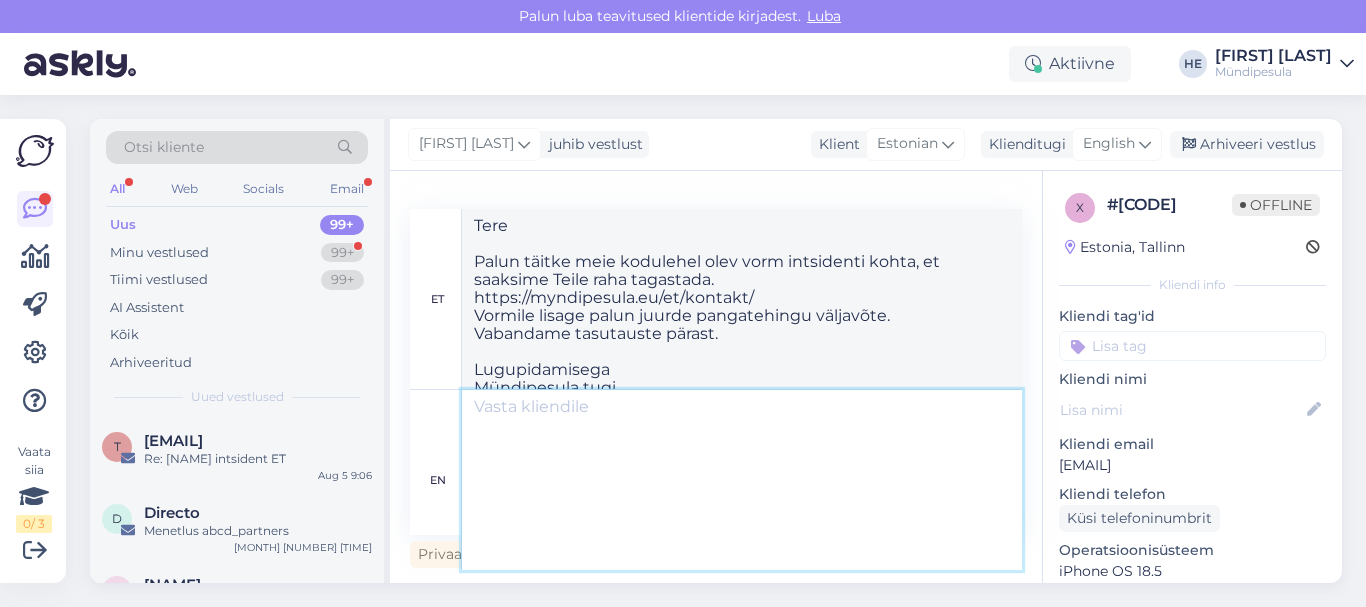 type 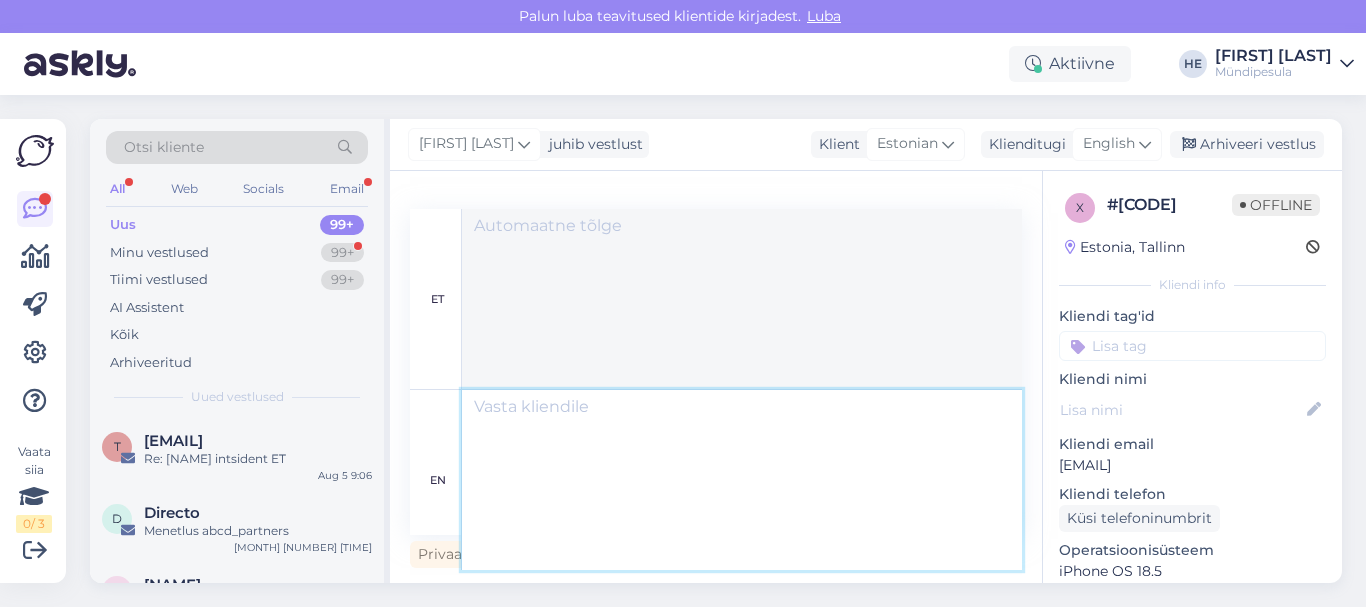 scroll, scrollTop: 505, scrollLeft: 0, axis: vertical 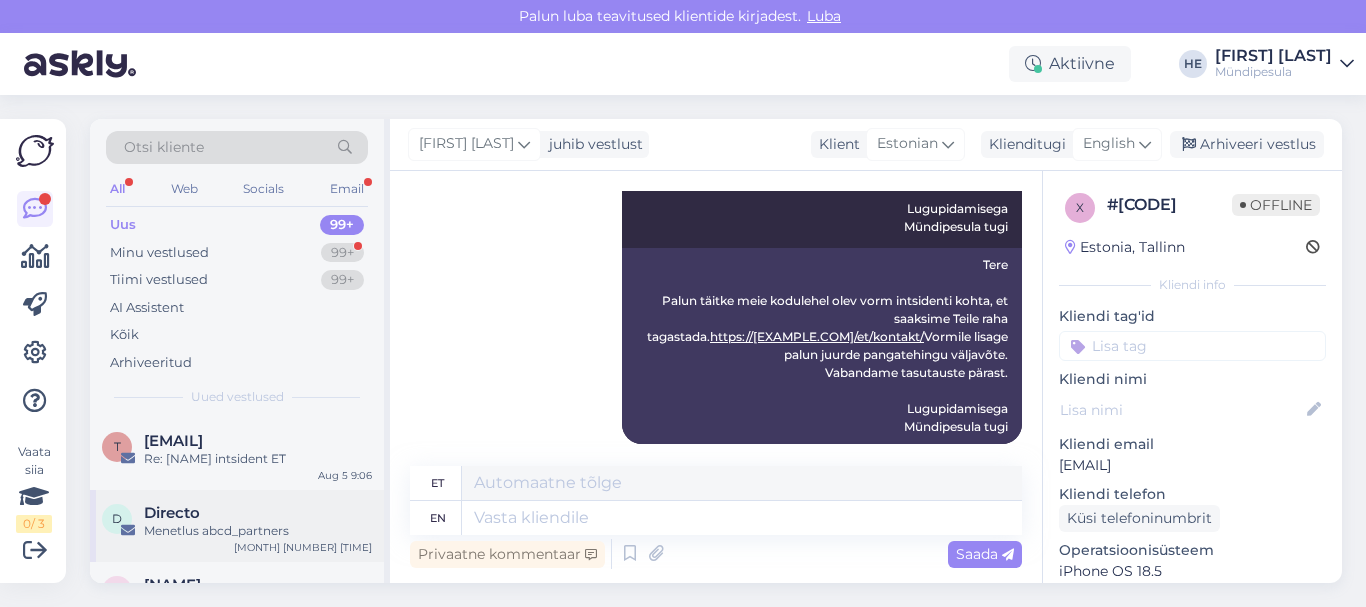 click on "Directo" at bounding box center [172, 513] 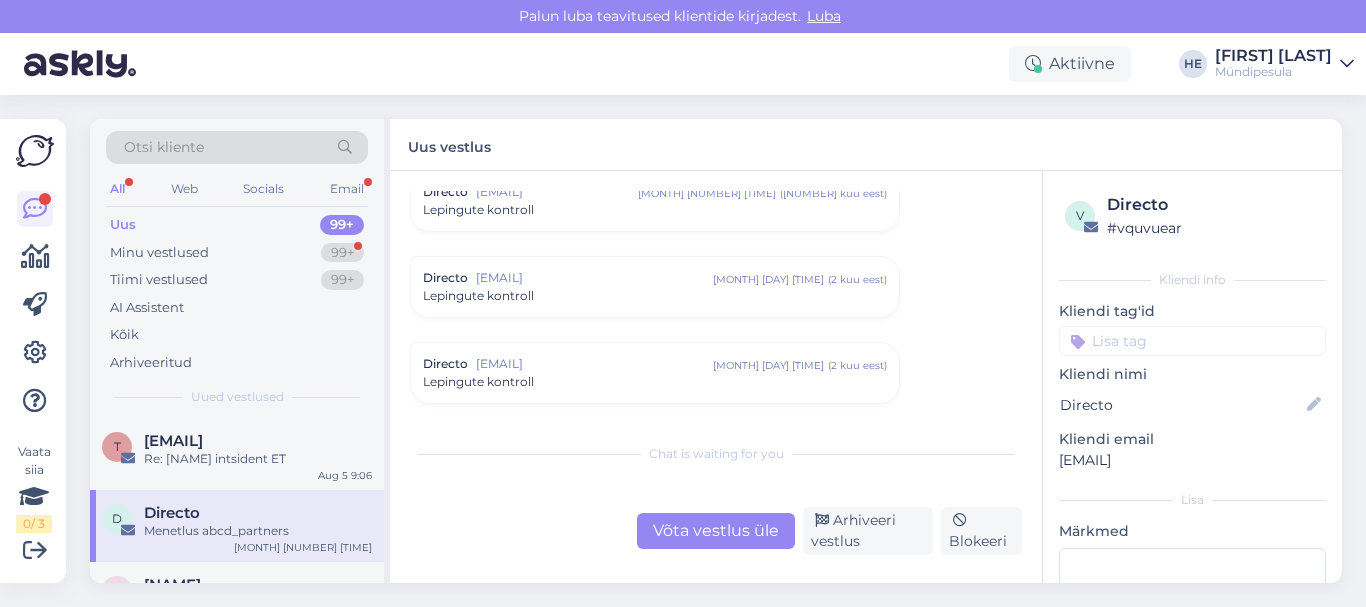 scroll, scrollTop: 8488, scrollLeft: 0, axis: vertical 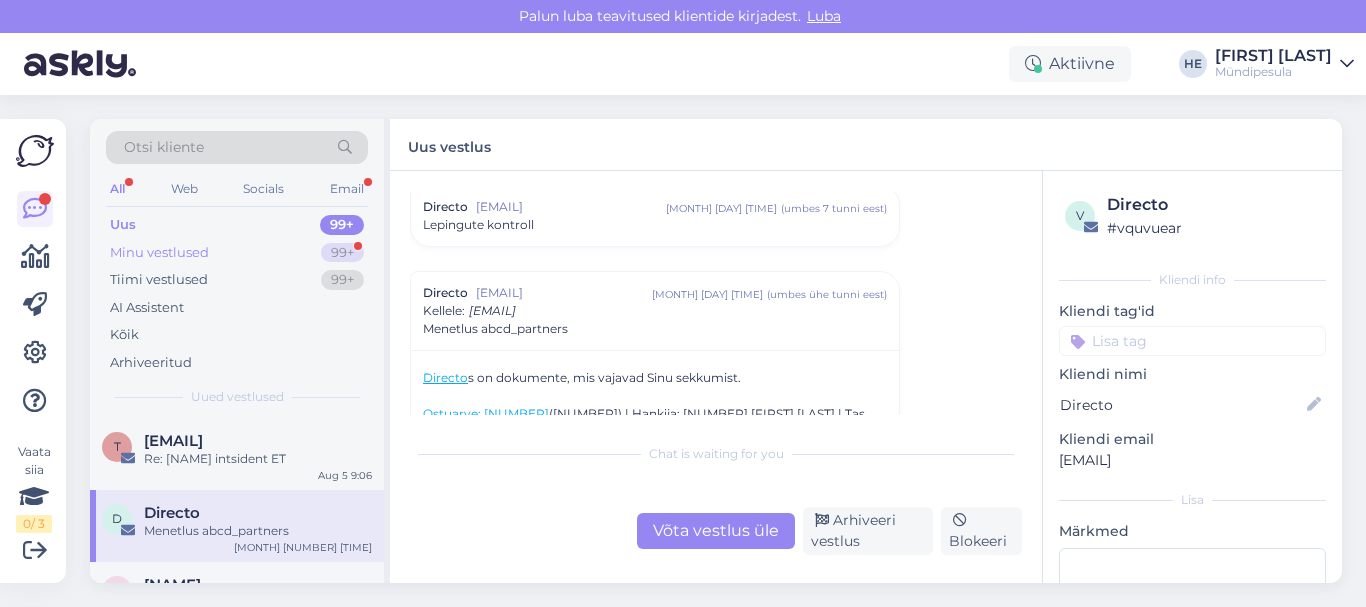 click on "Minu vestlused" at bounding box center (159, 253) 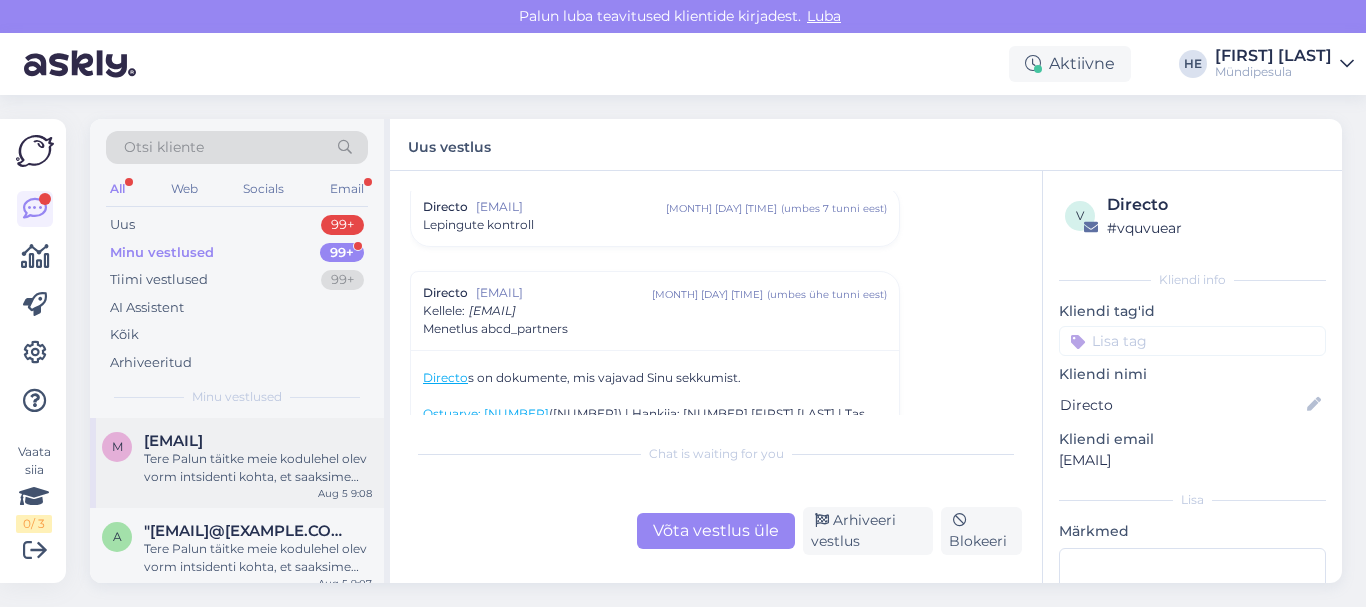 click on "Tere
Palun täitke meie kodulehel olev vorm intsidenti kohta, et saaksime Teile raha tagastada.
https://myndipesula.eu/et/kontakt/
Vormile lisage palun juurde pangatehingu väljavõte.
Vabandame ebamugavuste pärast.
Lugupidamisega
Mündipesula tugi" at bounding box center [258, 468] 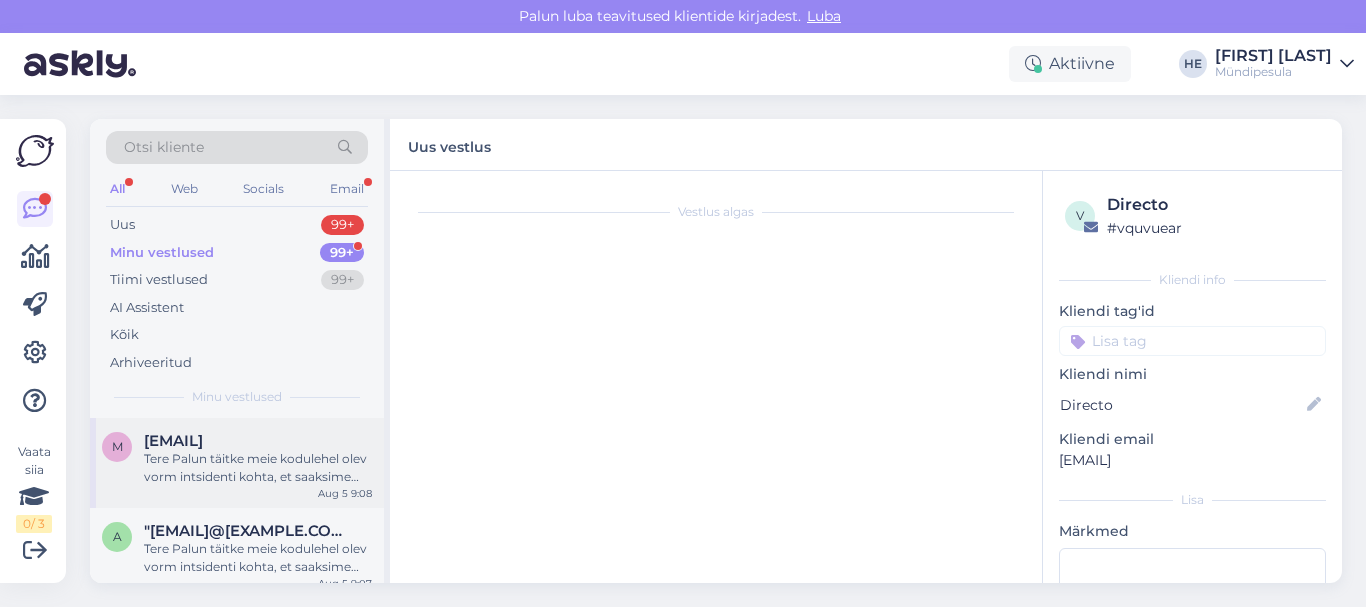 scroll, scrollTop: 276, scrollLeft: 0, axis: vertical 